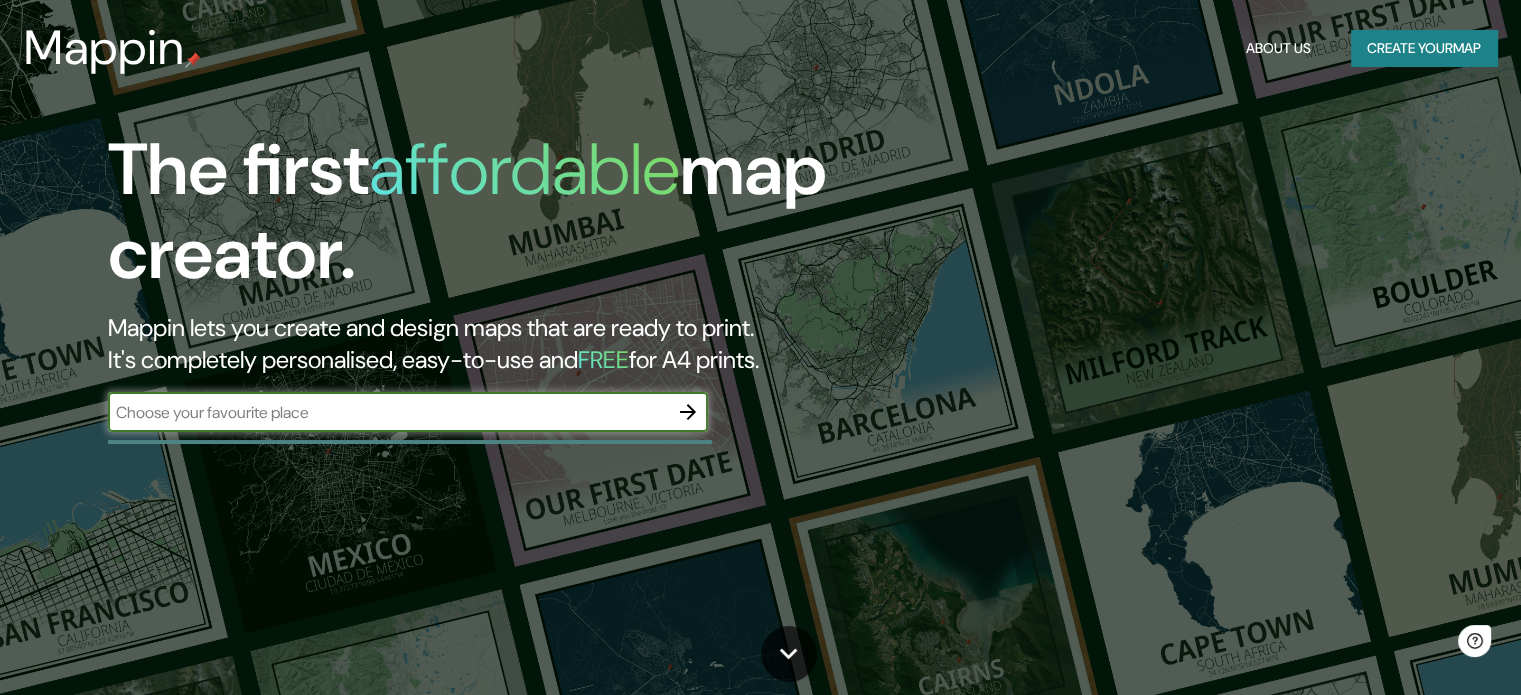 scroll, scrollTop: 0, scrollLeft: 0, axis: both 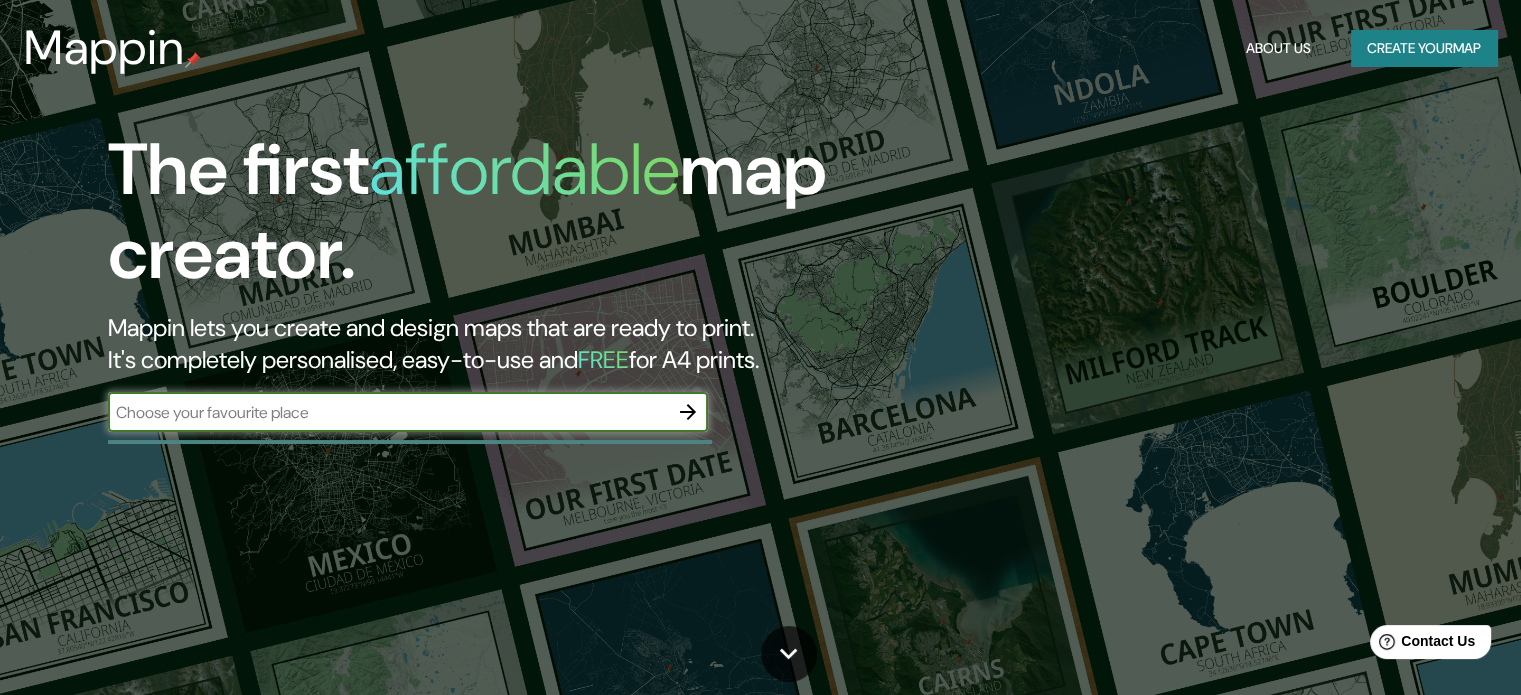 click at bounding box center (388, 412) 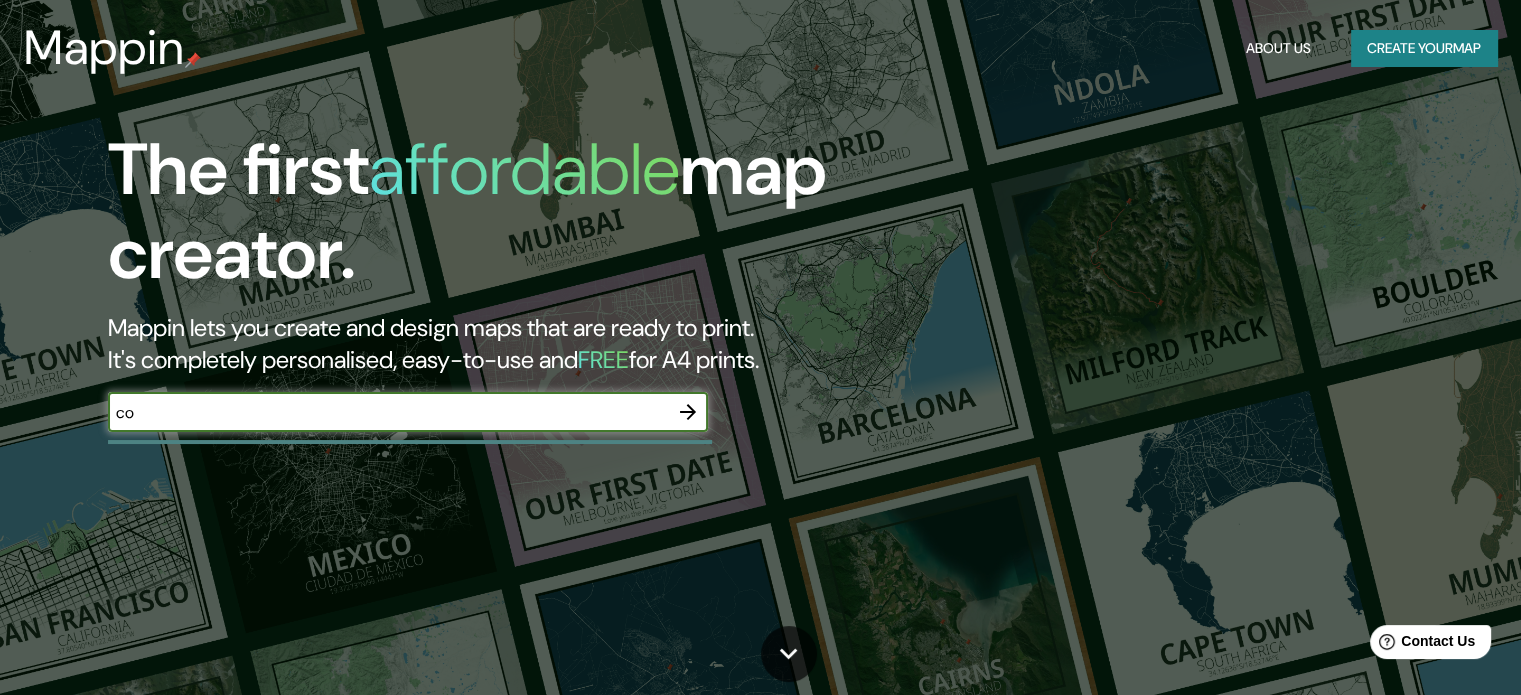 type on "c" 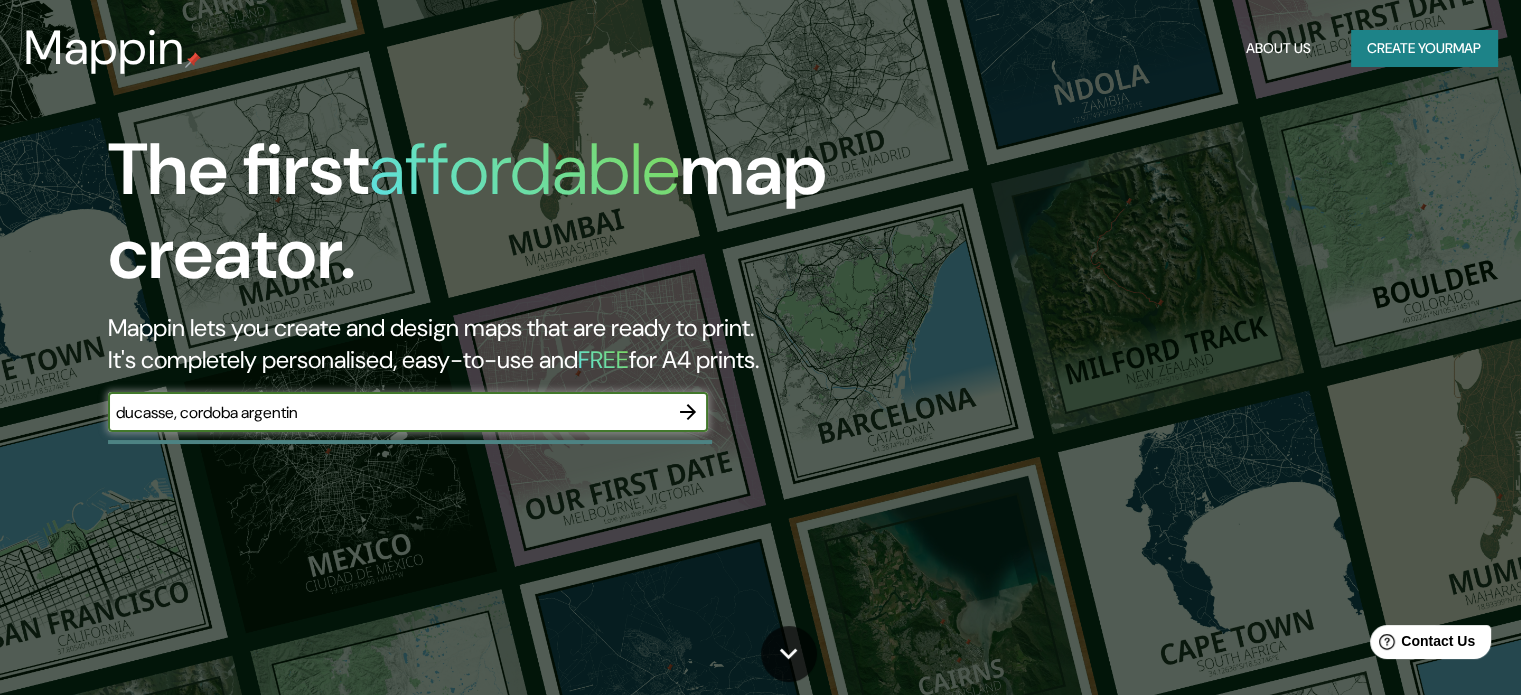 type on "ducasse, cordoba argentin" 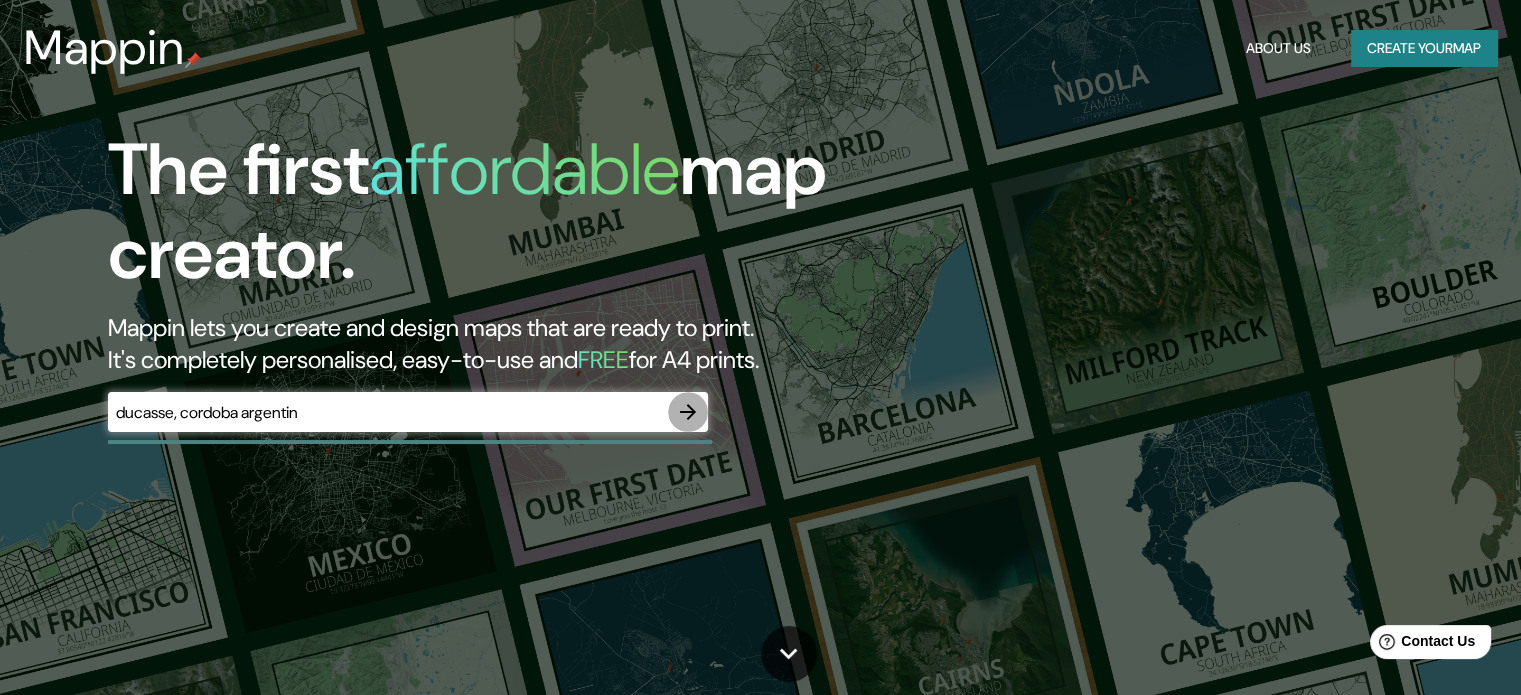 click 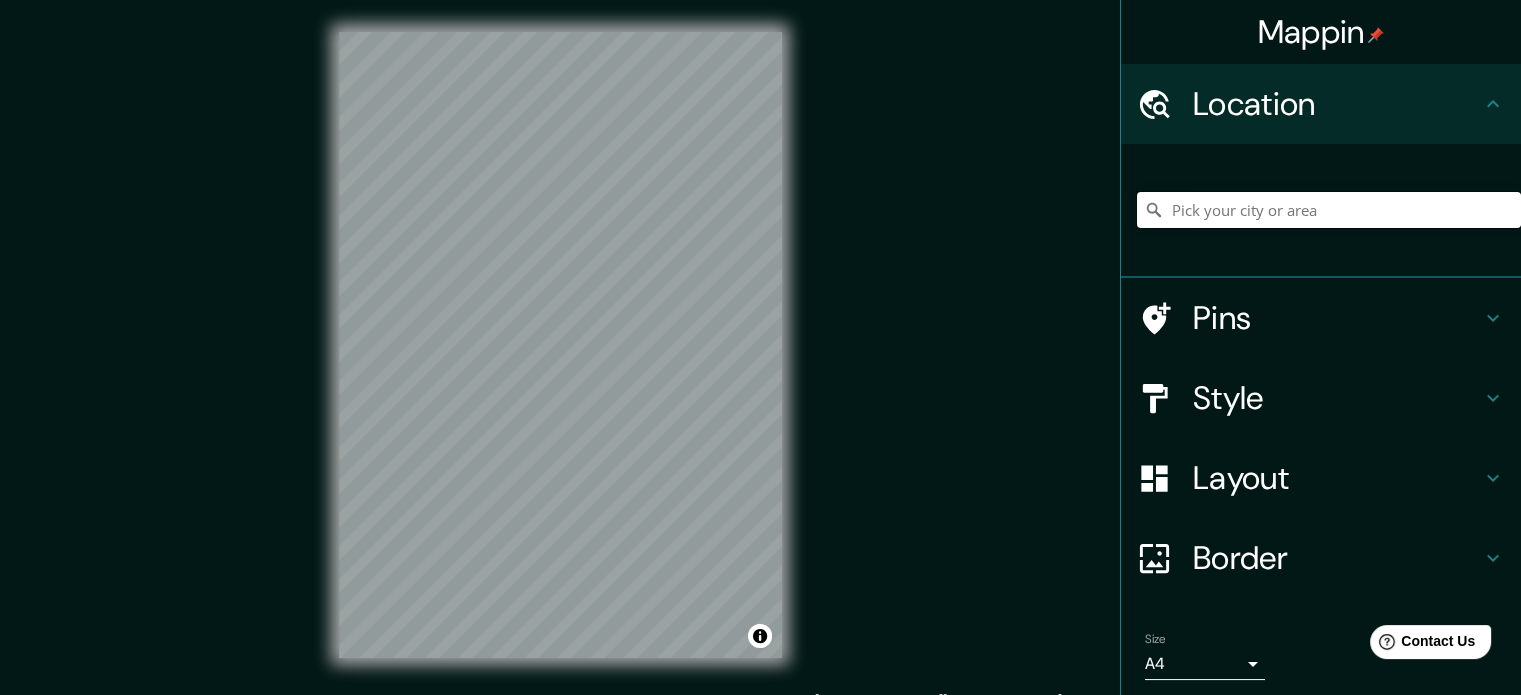 click at bounding box center (1329, 210) 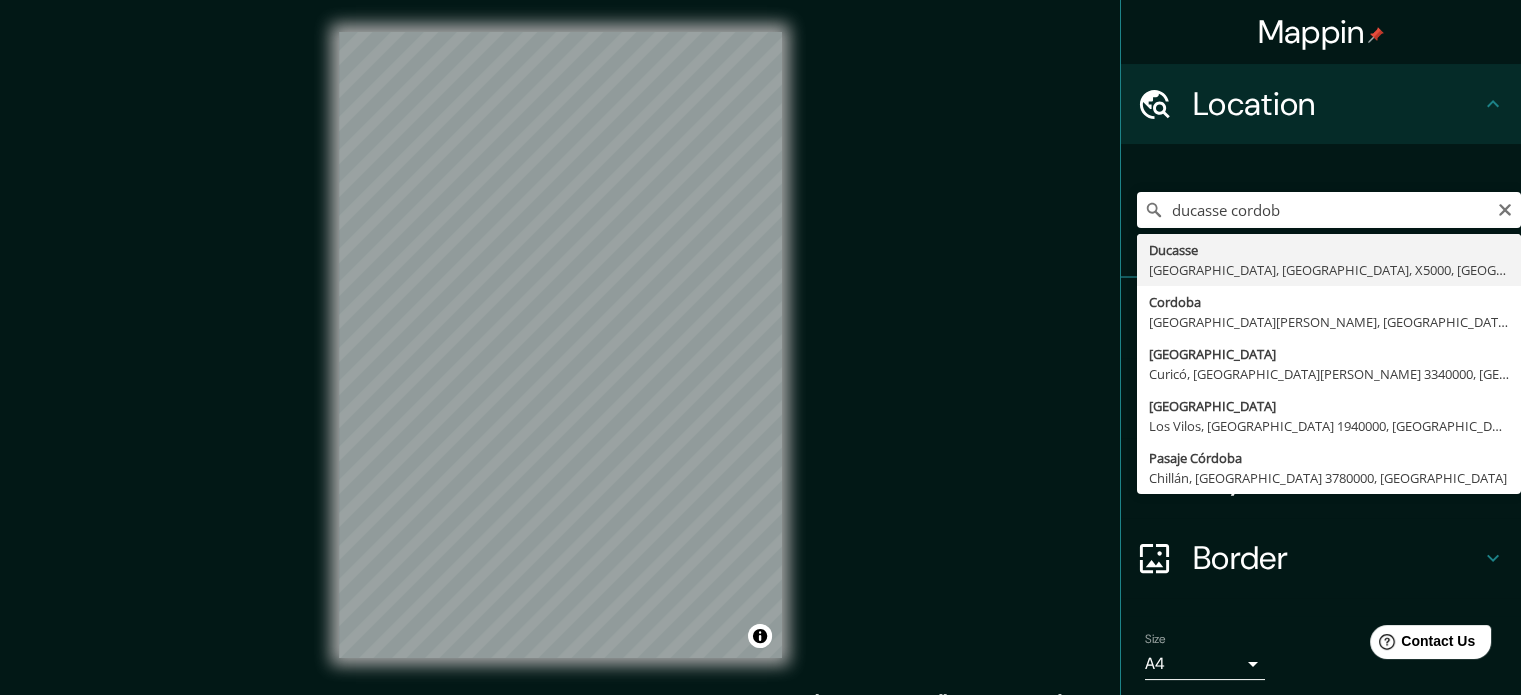 type on "Ducasse, [GEOGRAPHIC_DATA], [GEOGRAPHIC_DATA], [GEOGRAPHIC_DATA], [GEOGRAPHIC_DATA]" 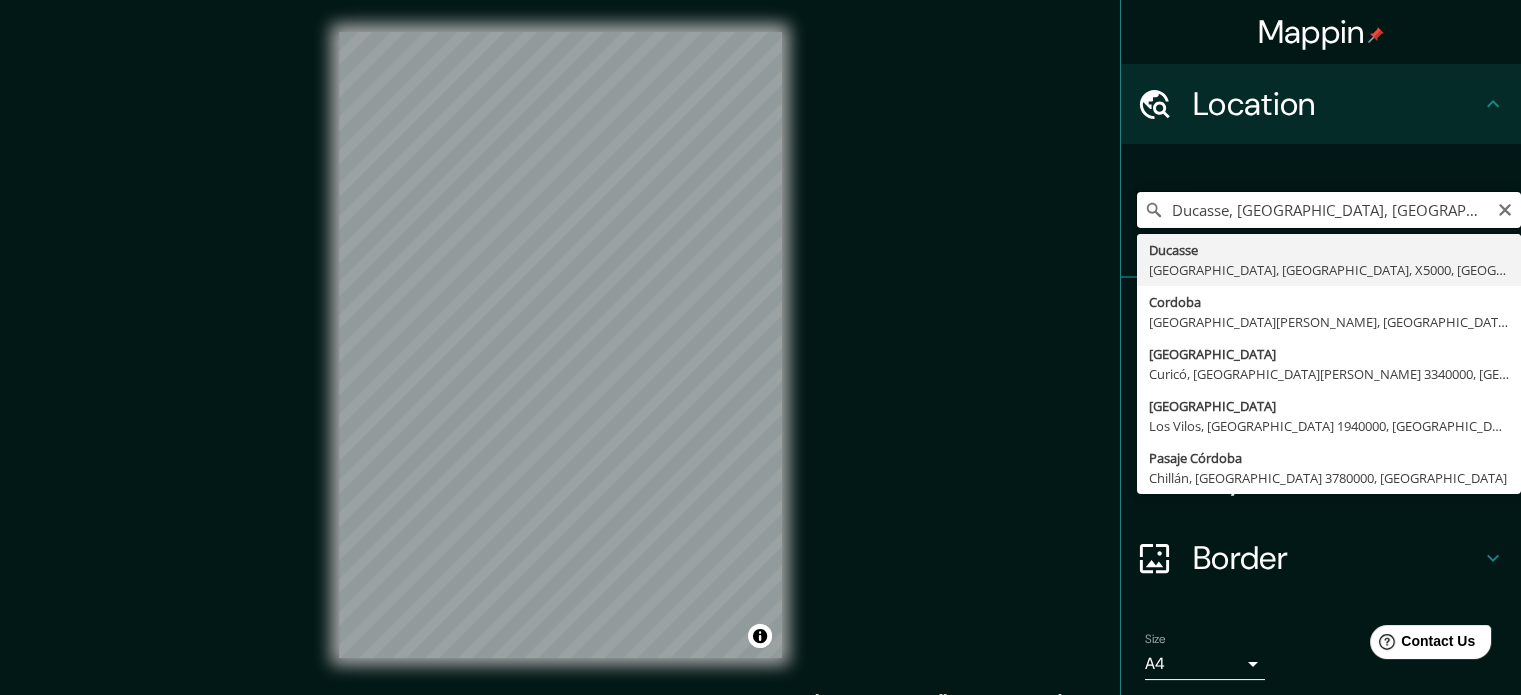 scroll, scrollTop: 0, scrollLeft: 0, axis: both 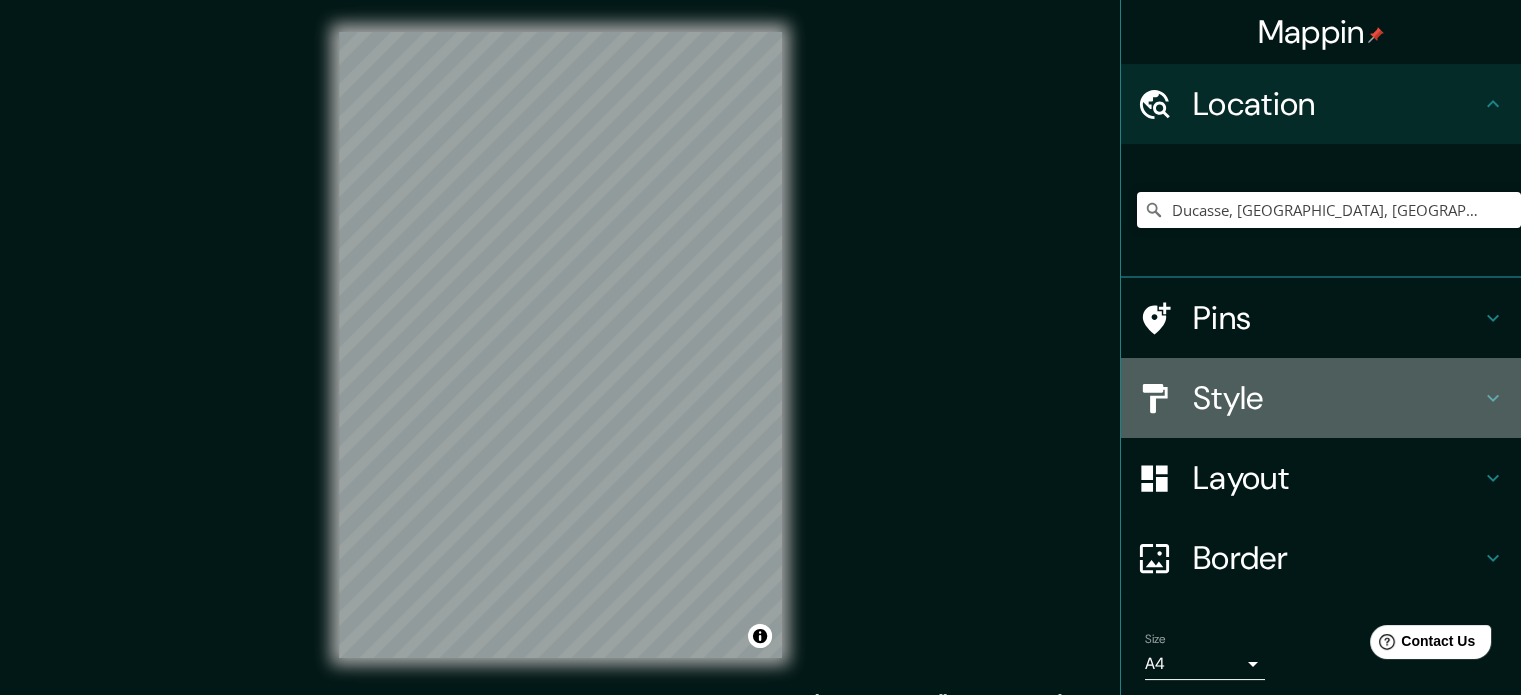 click on "Style" at bounding box center (1337, 398) 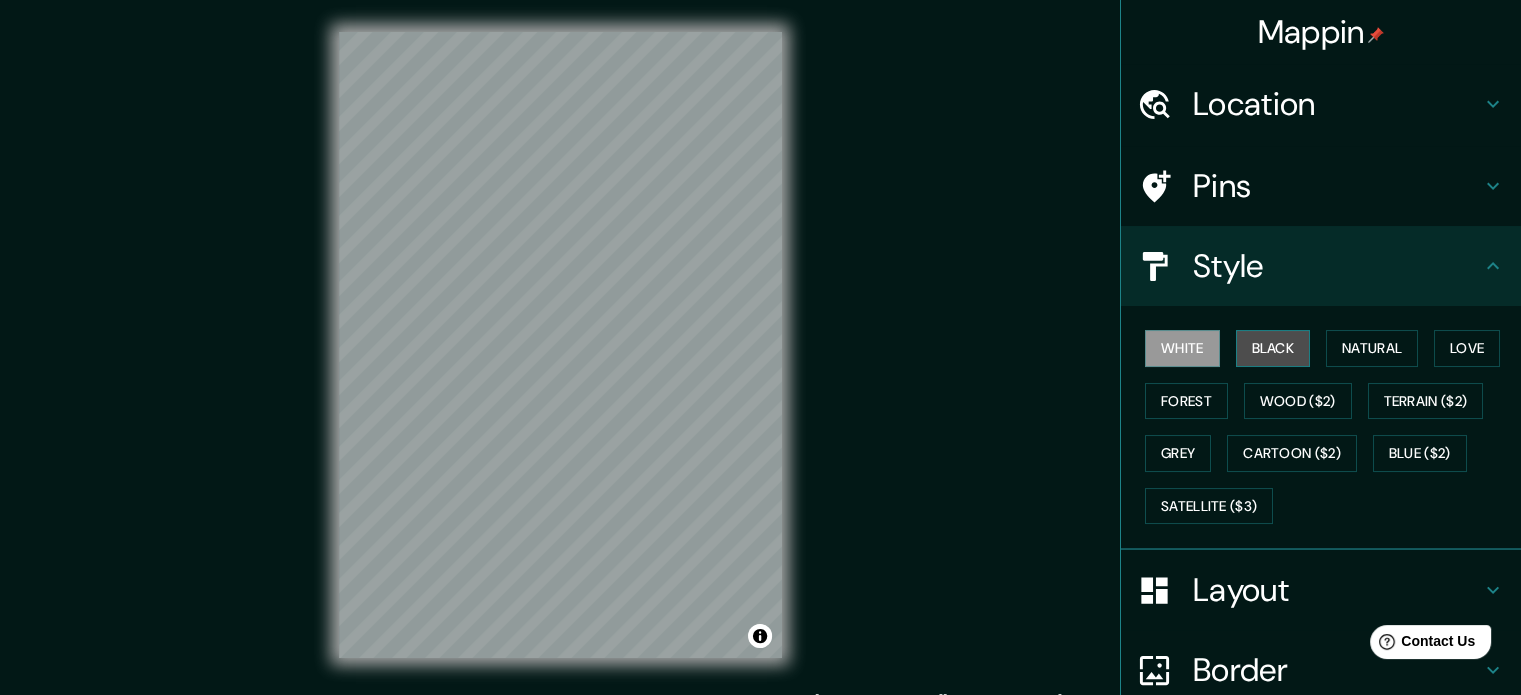 click on "Black" at bounding box center (1273, 348) 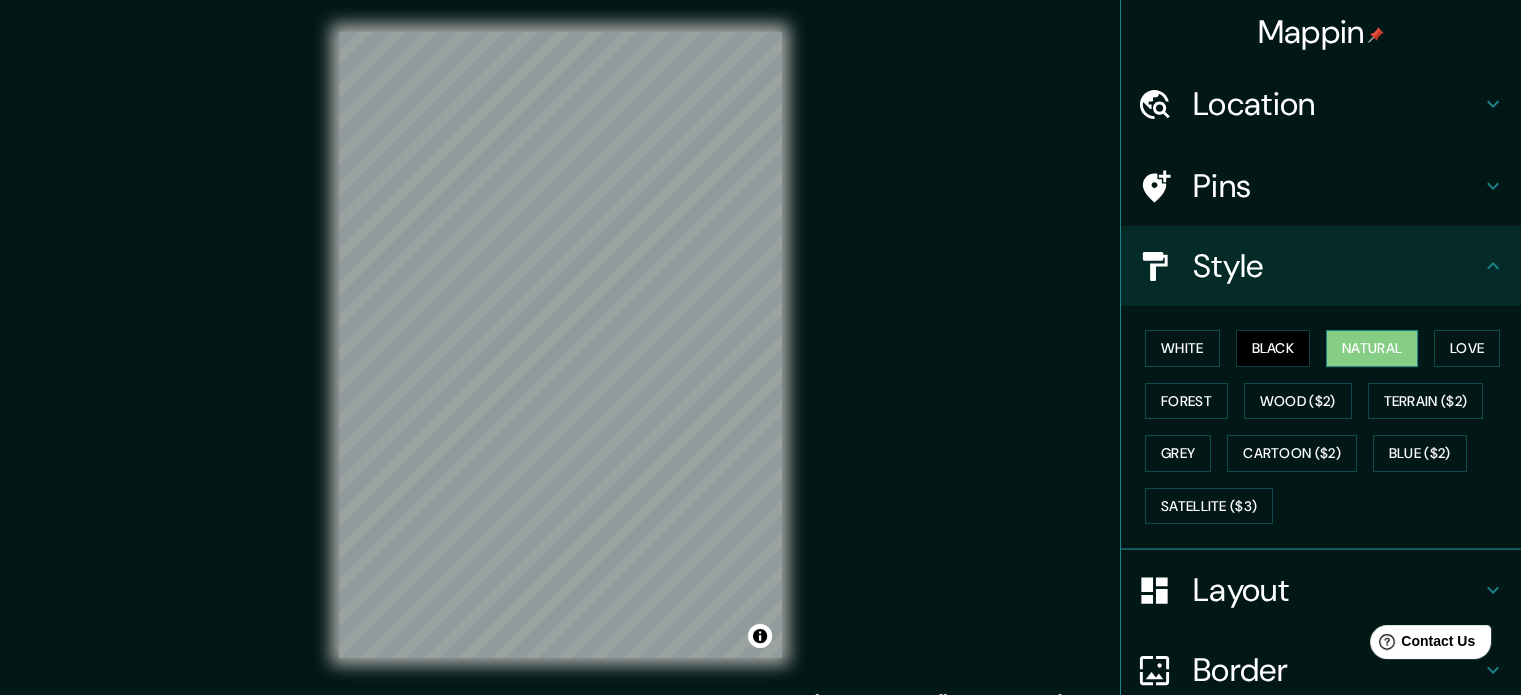 click on "Natural" at bounding box center [1372, 348] 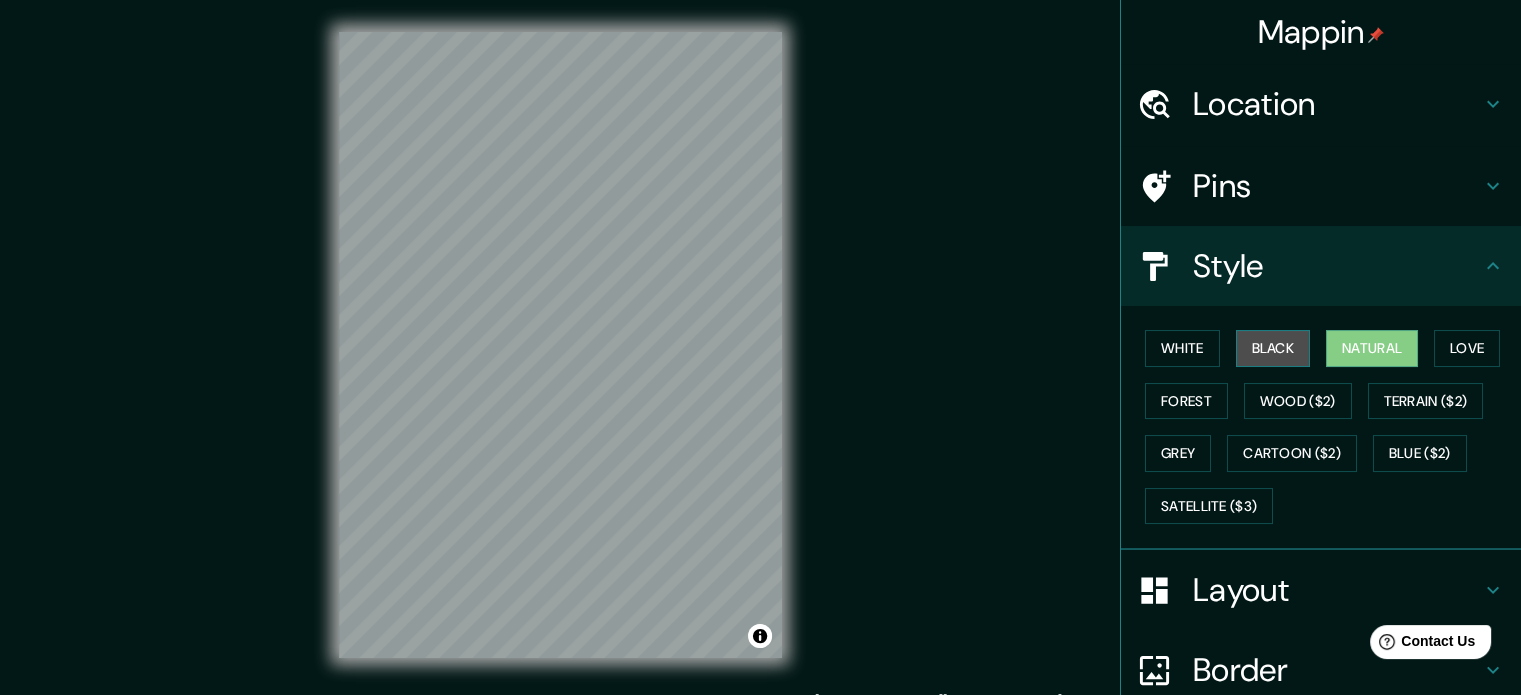 click on "Black" at bounding box center (1273, 348) 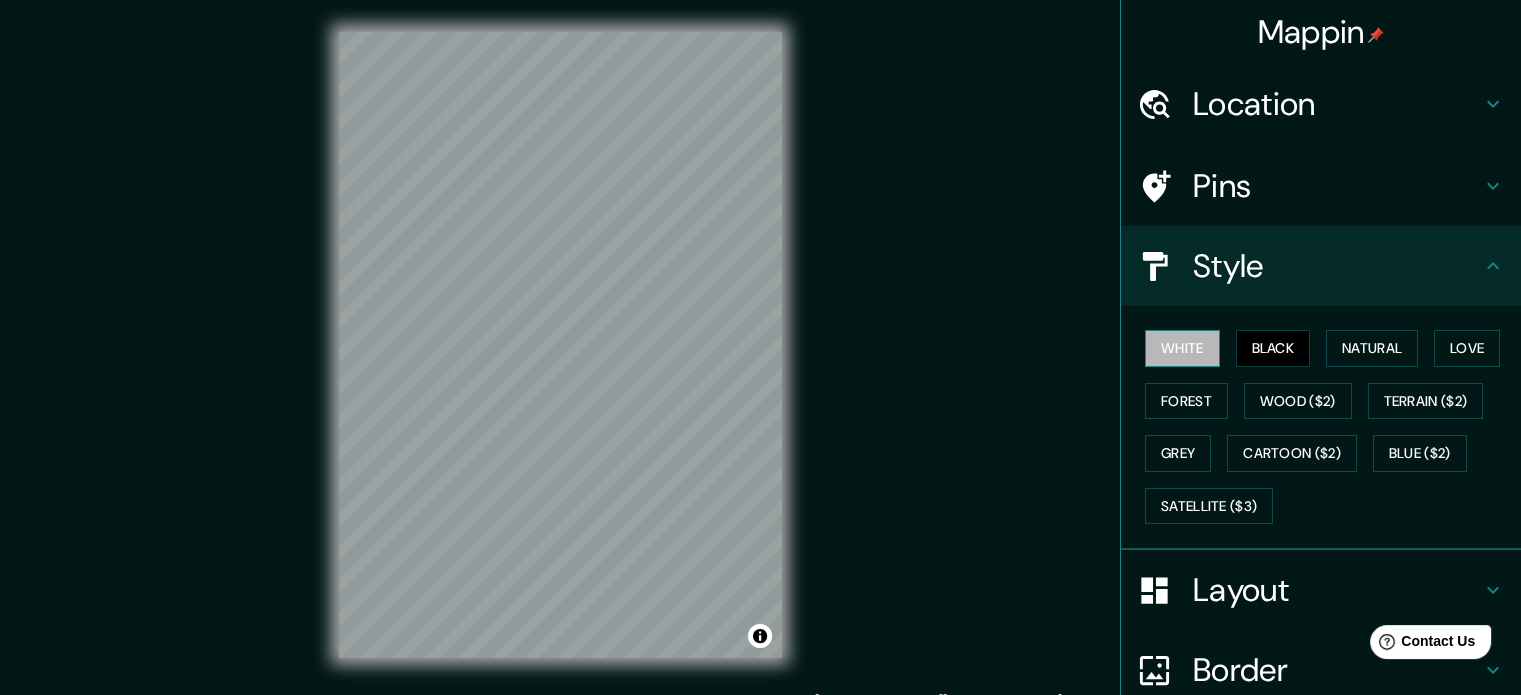 click on "White" at bounding box center [1182, 348] 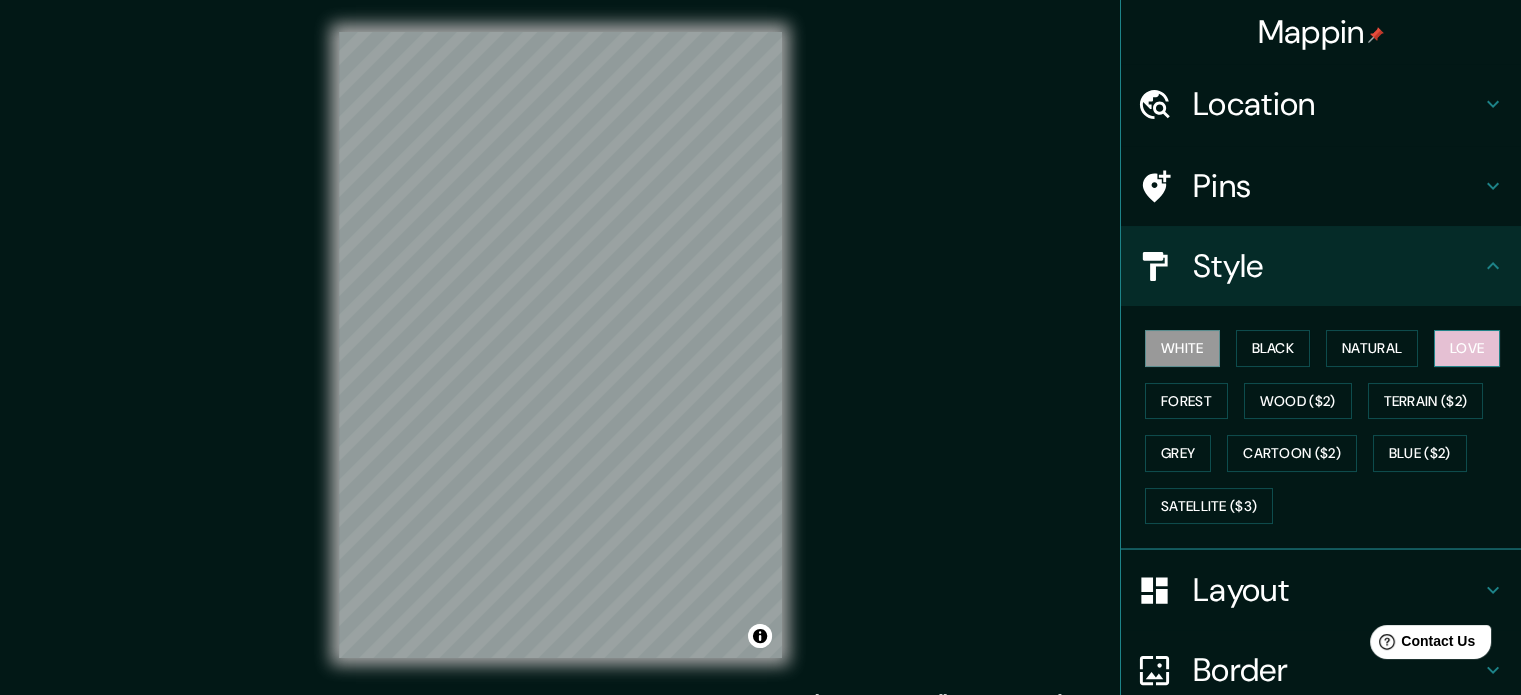 click on "Love" at bounding box center (1467, 348) 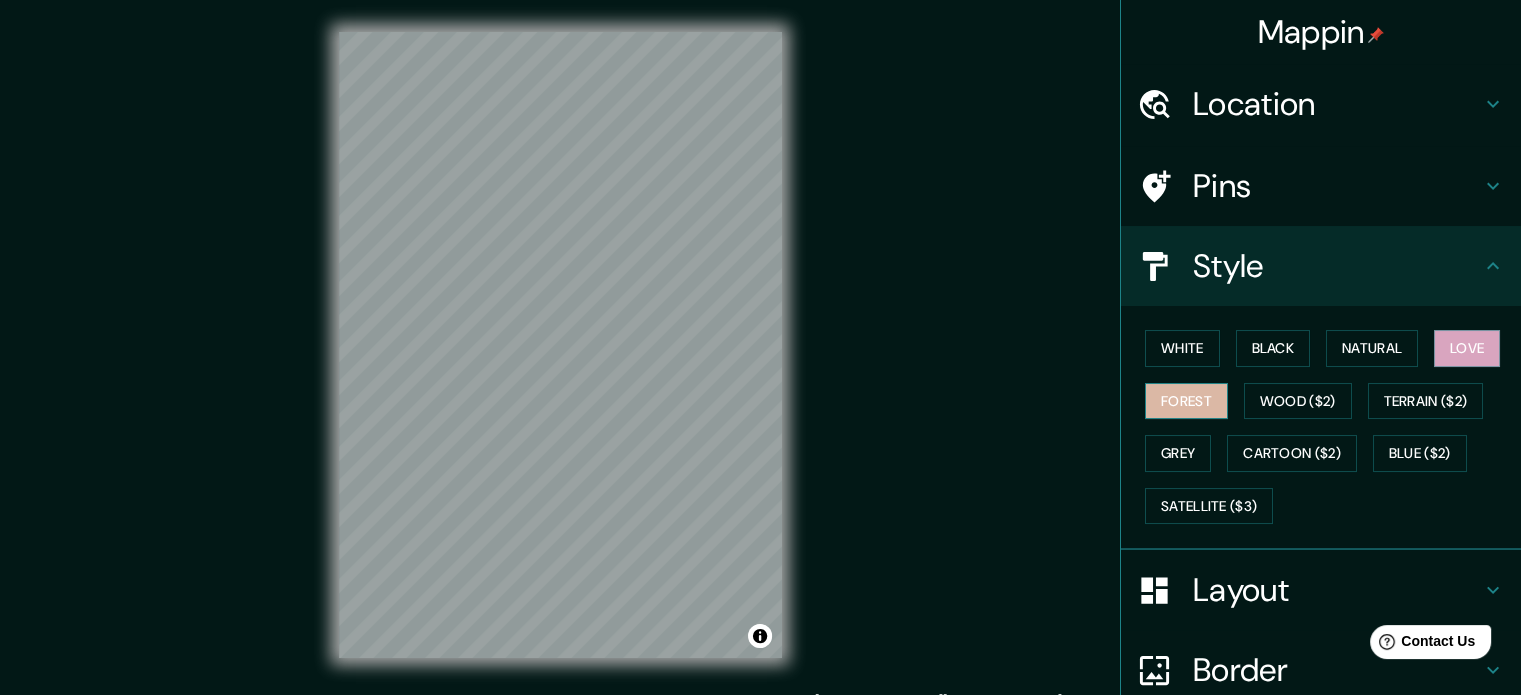 click on "Forest" at bounding box center (1186, 401) 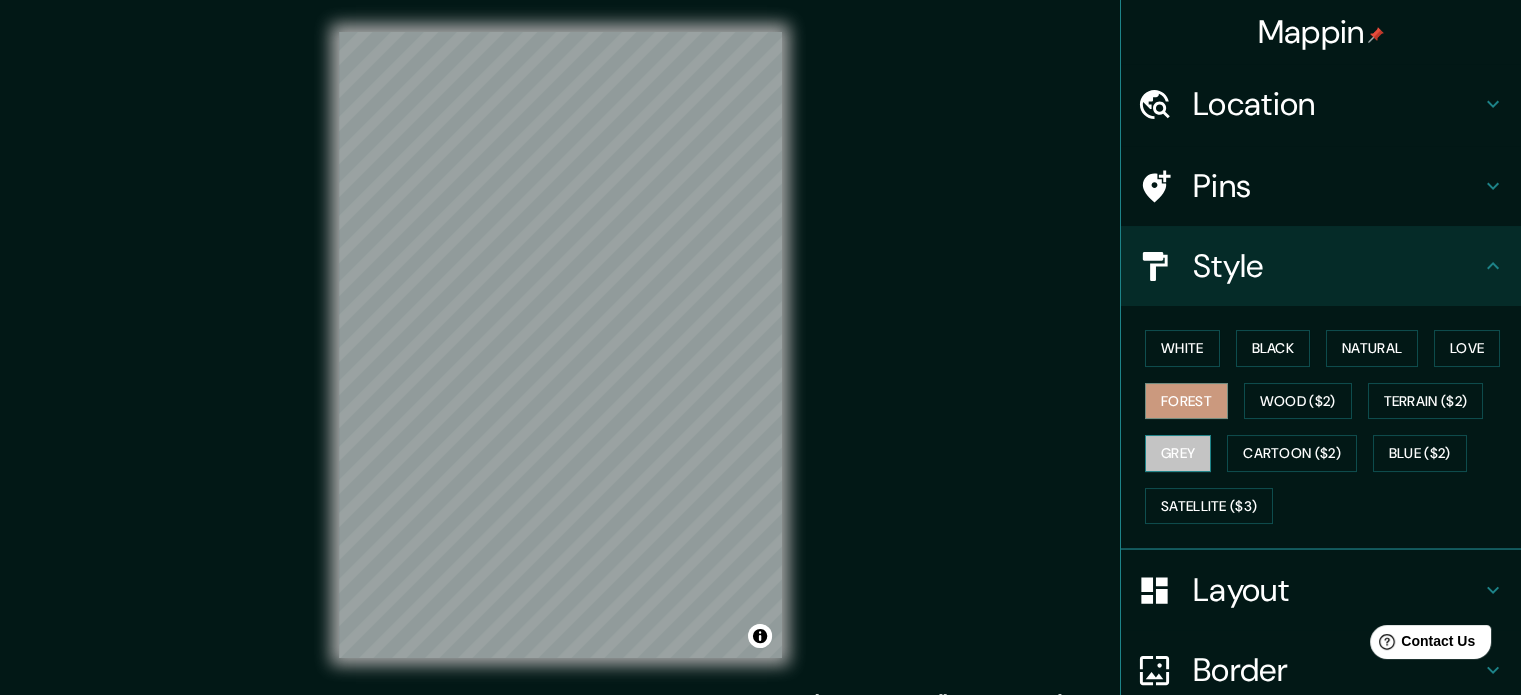 click on "Grey" at bounding box center [1178, 453] 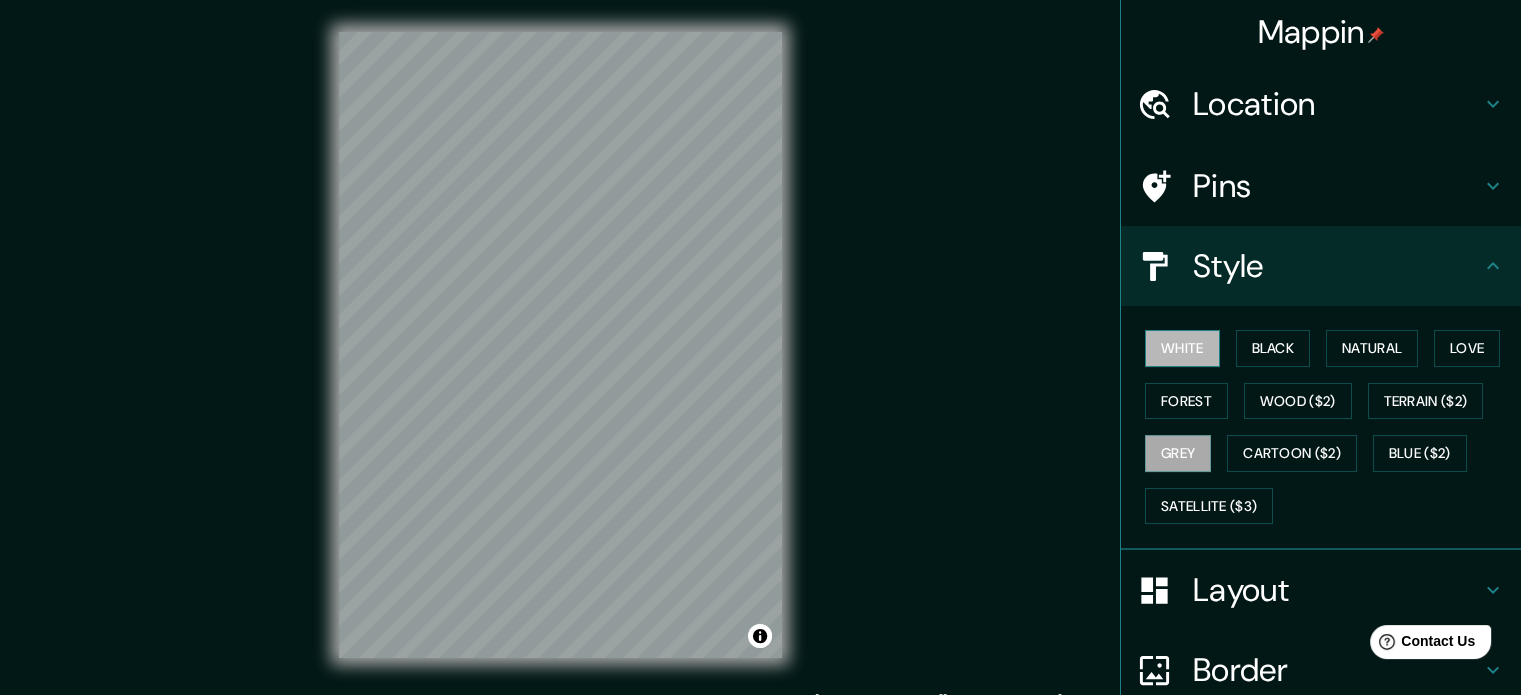 click on "White" at bounding box center [1182, 348] 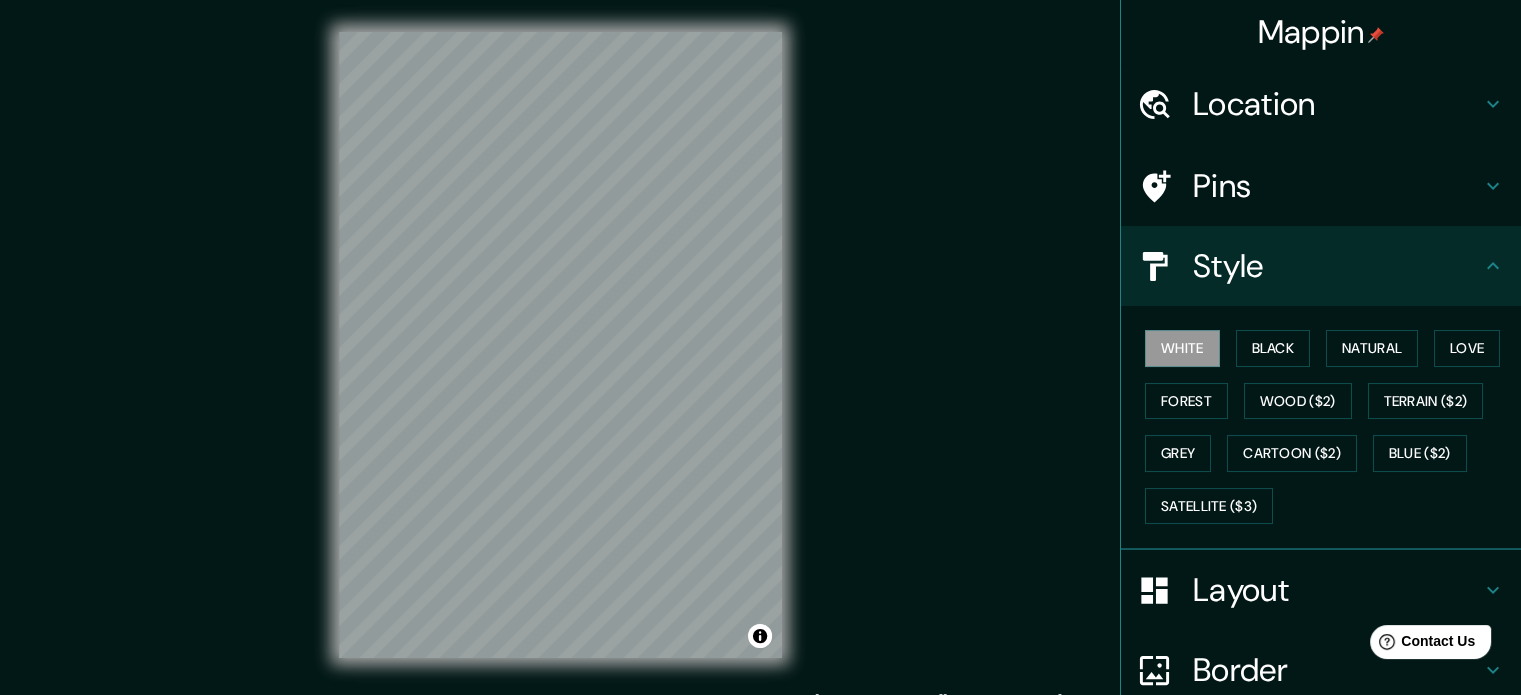 type 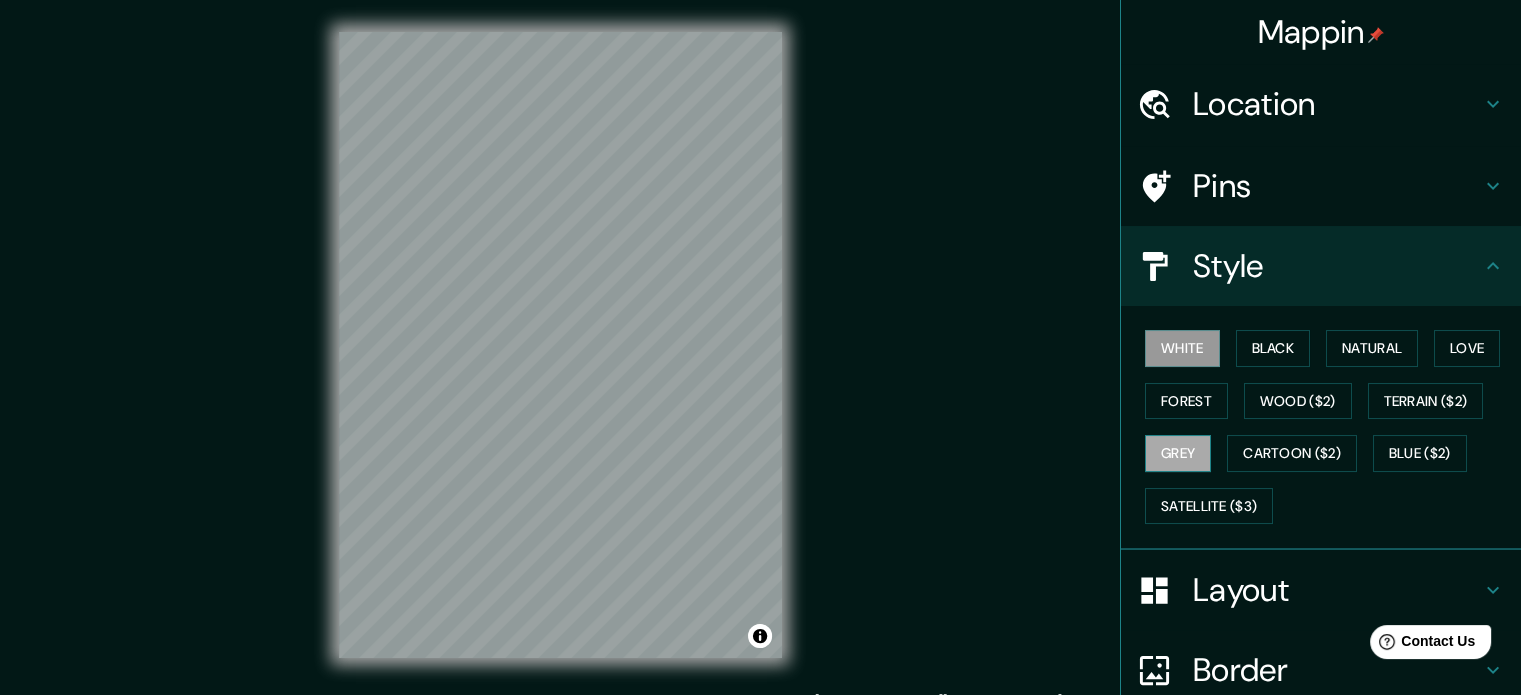 click on "Grey" at bounding box center [1178, 453] 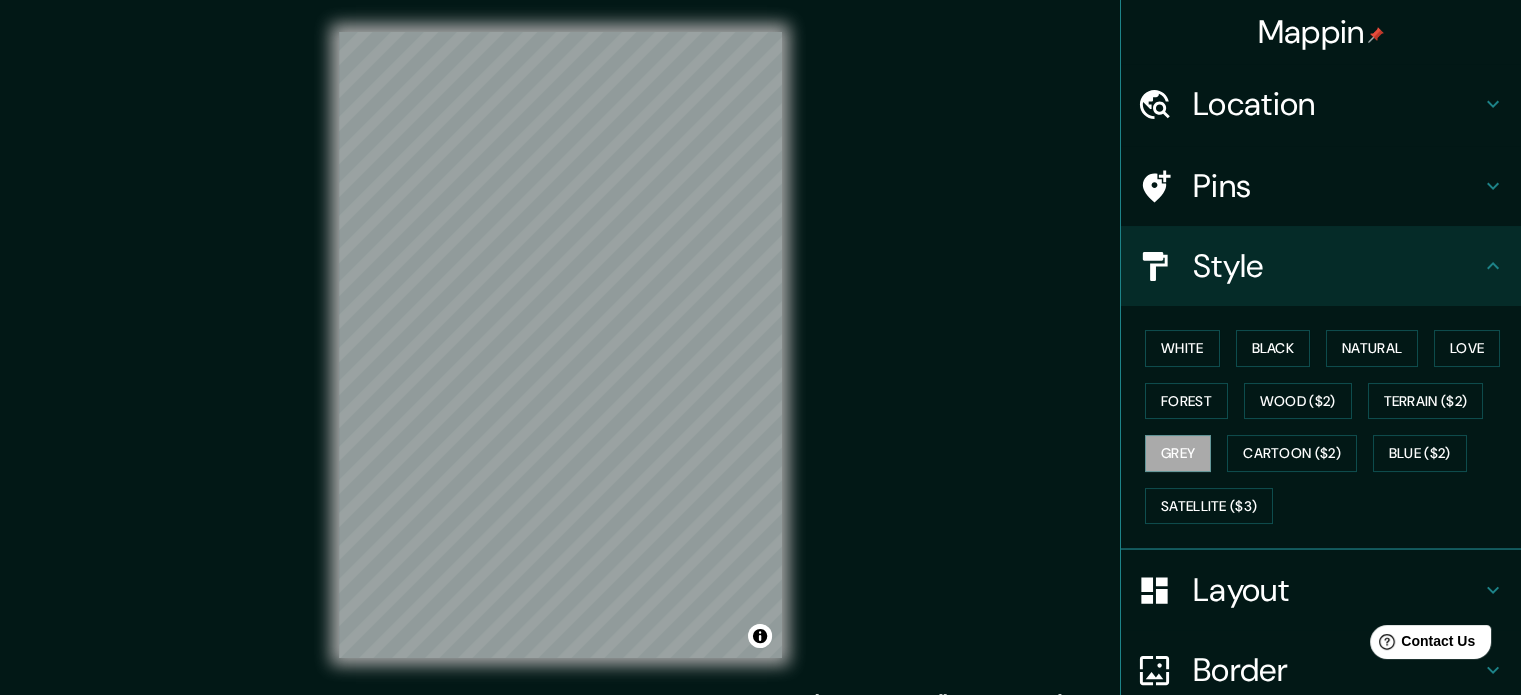 type 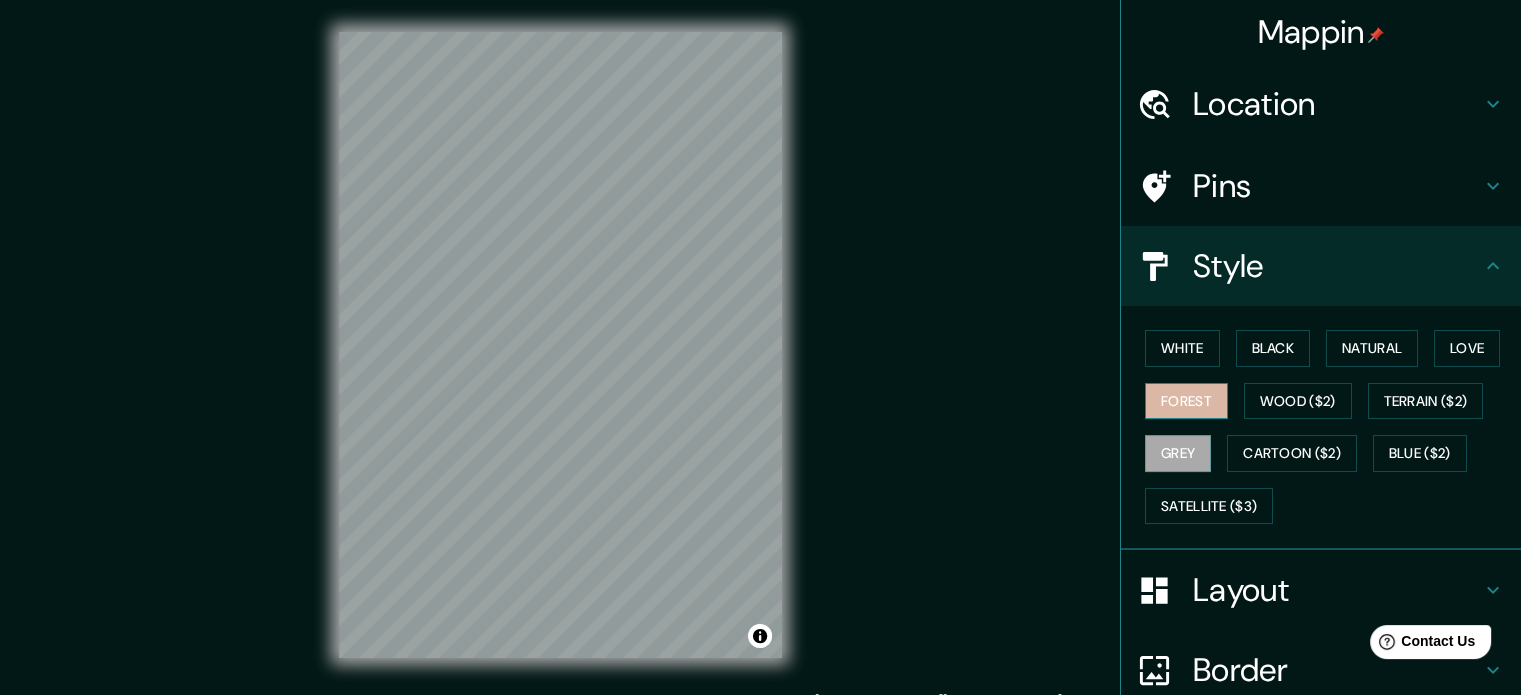 click on "Forest" at bounding box center (1186, 401) 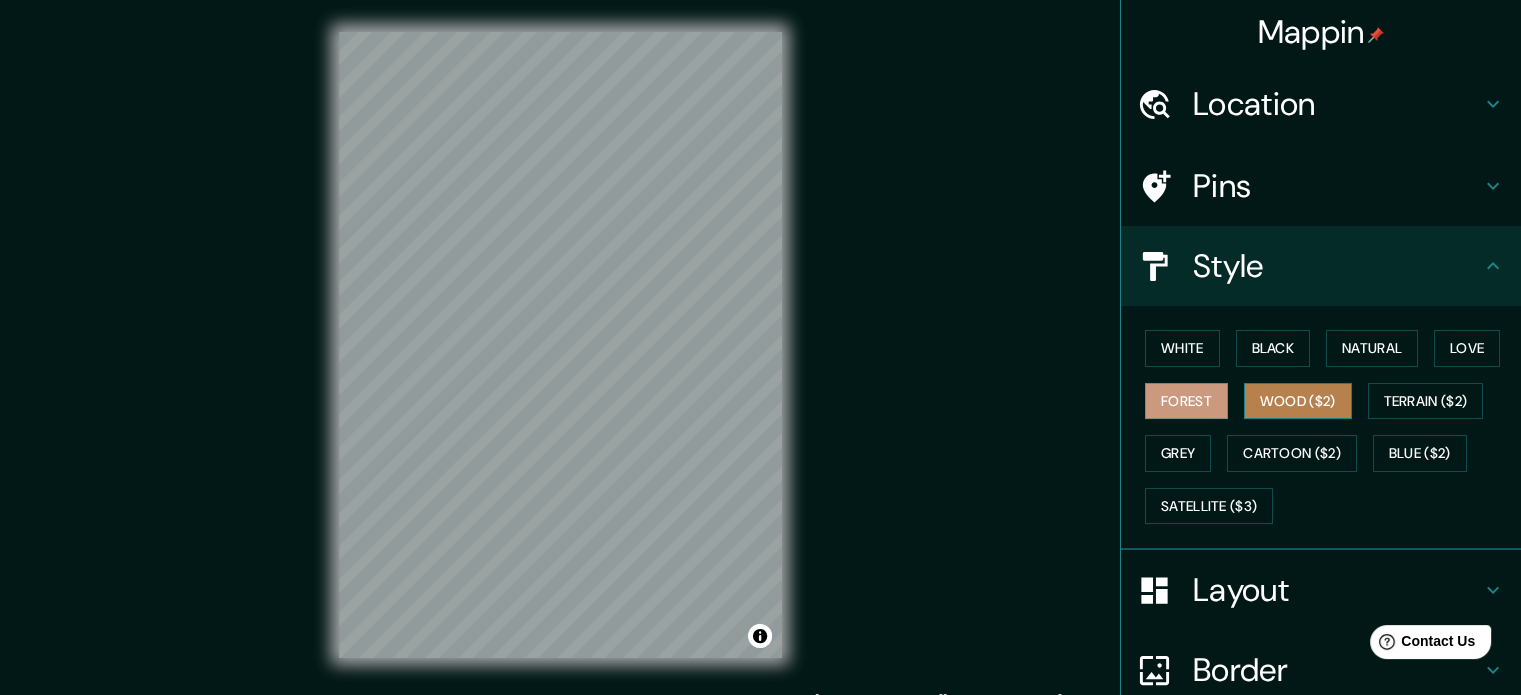 click on "Wood ($2)" at bounding box center (1298, 401) 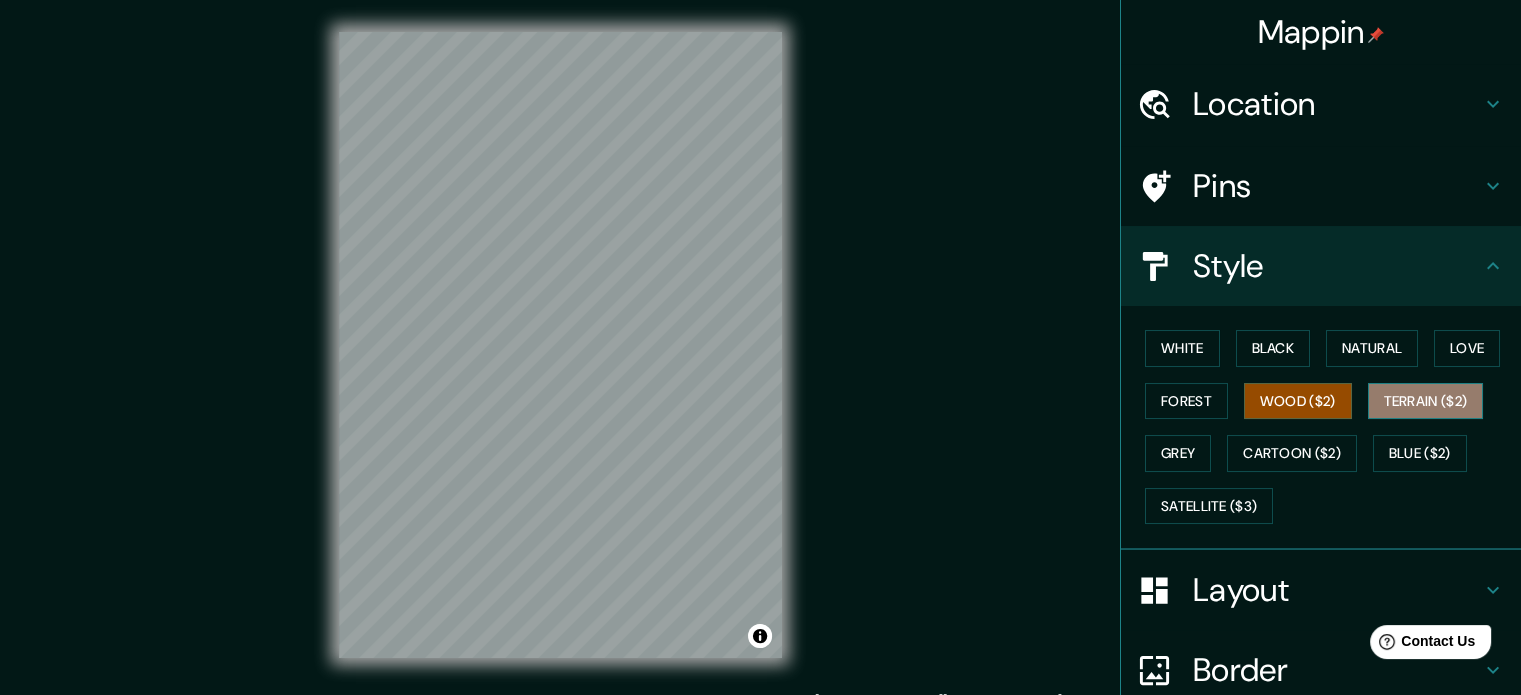 click on "Terrain ($2)" at bounding box center (1426, 401) 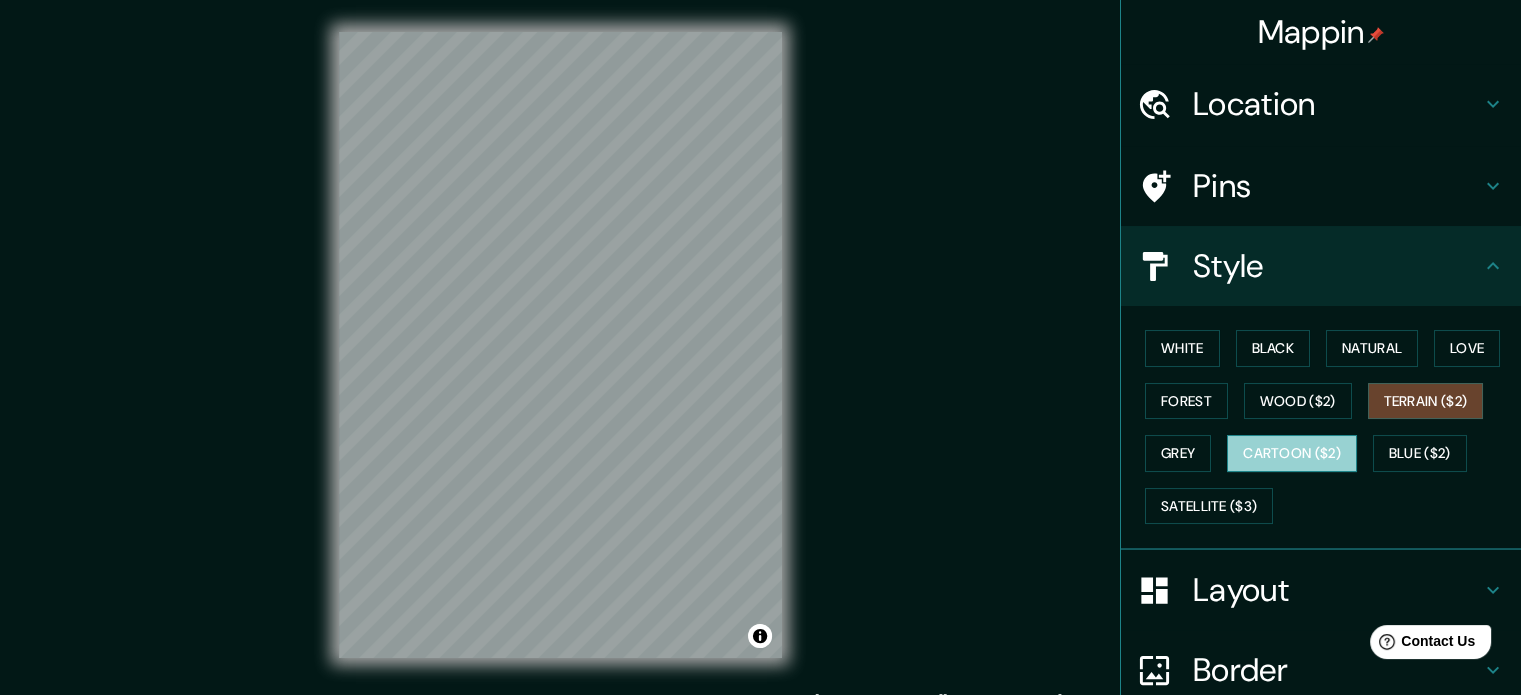click on "Cartoon ($2)" at bounding box center [1292, 453] 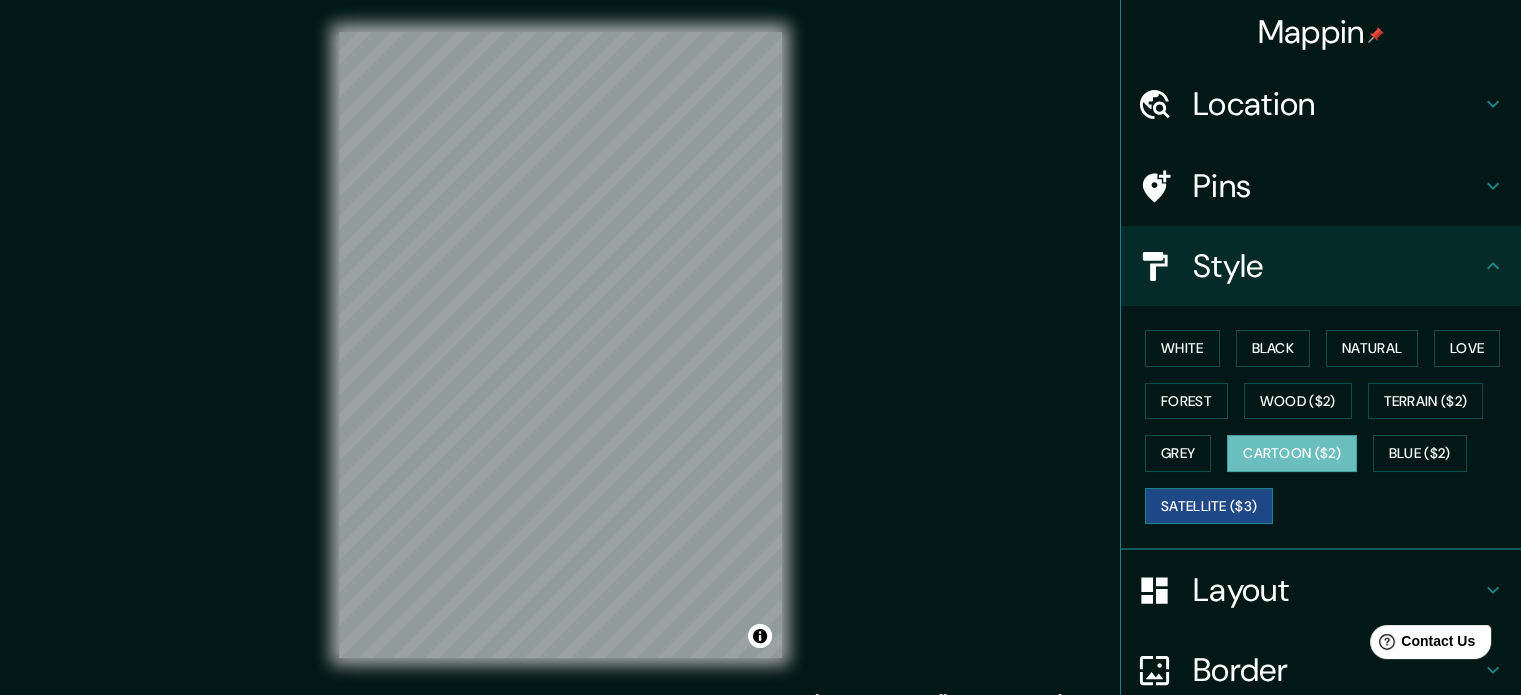 click on "Satellite ($3)" at bounding box center [1209, 506] 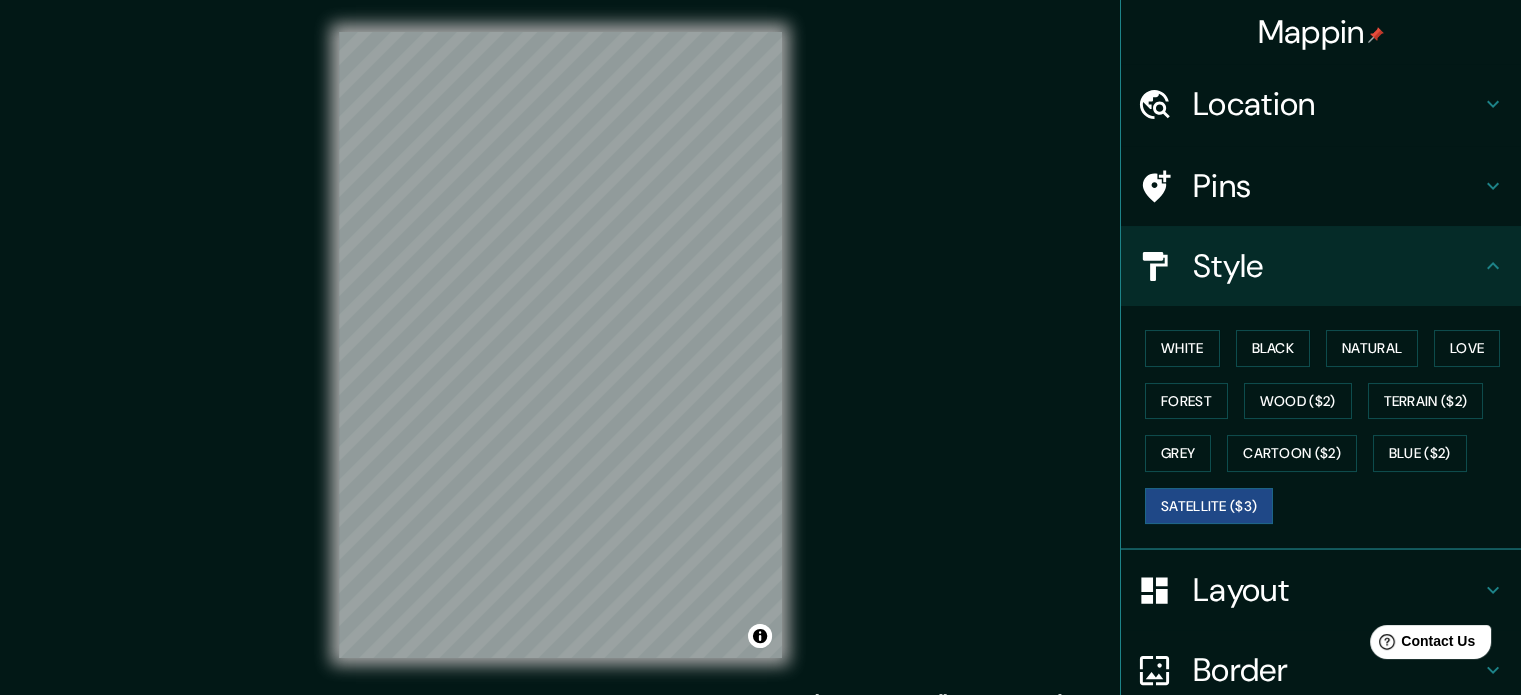 type 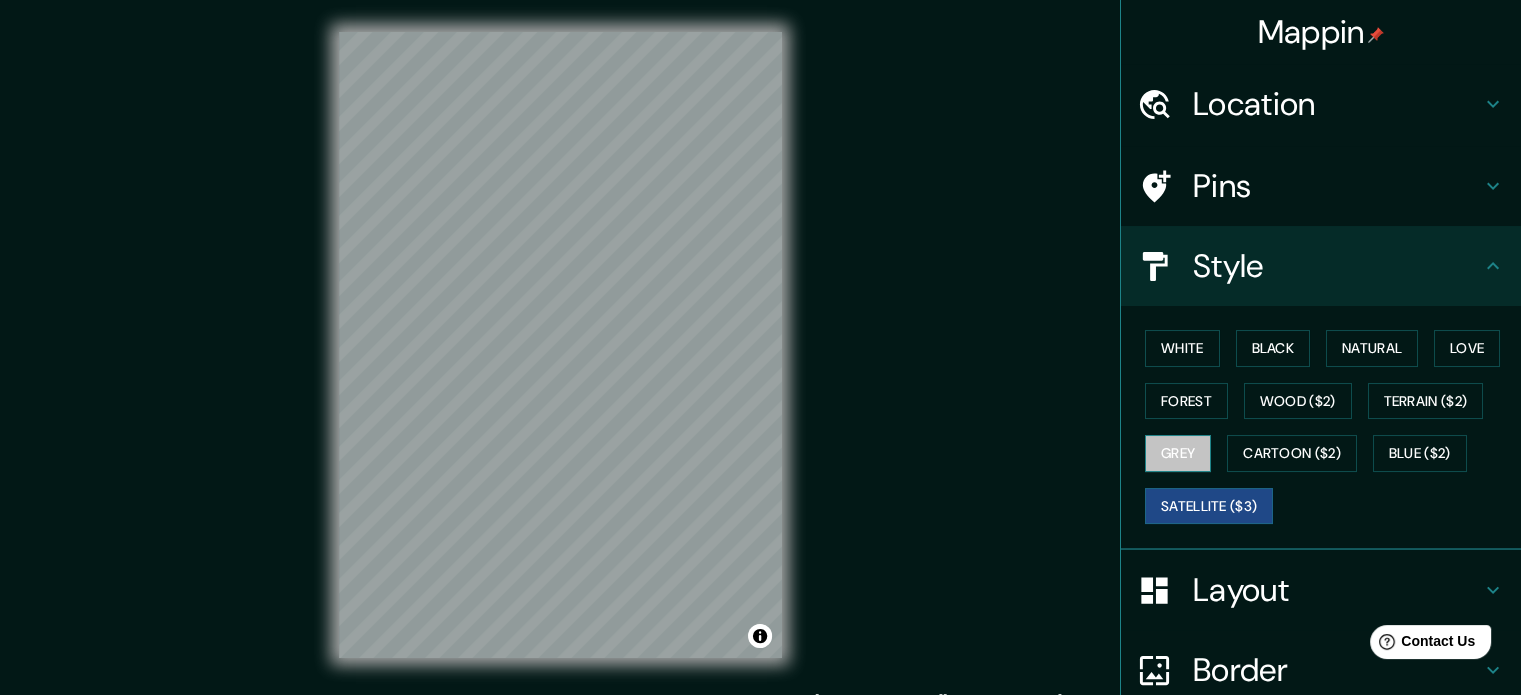 click on "Grey" at bounding box center (1178, 453) 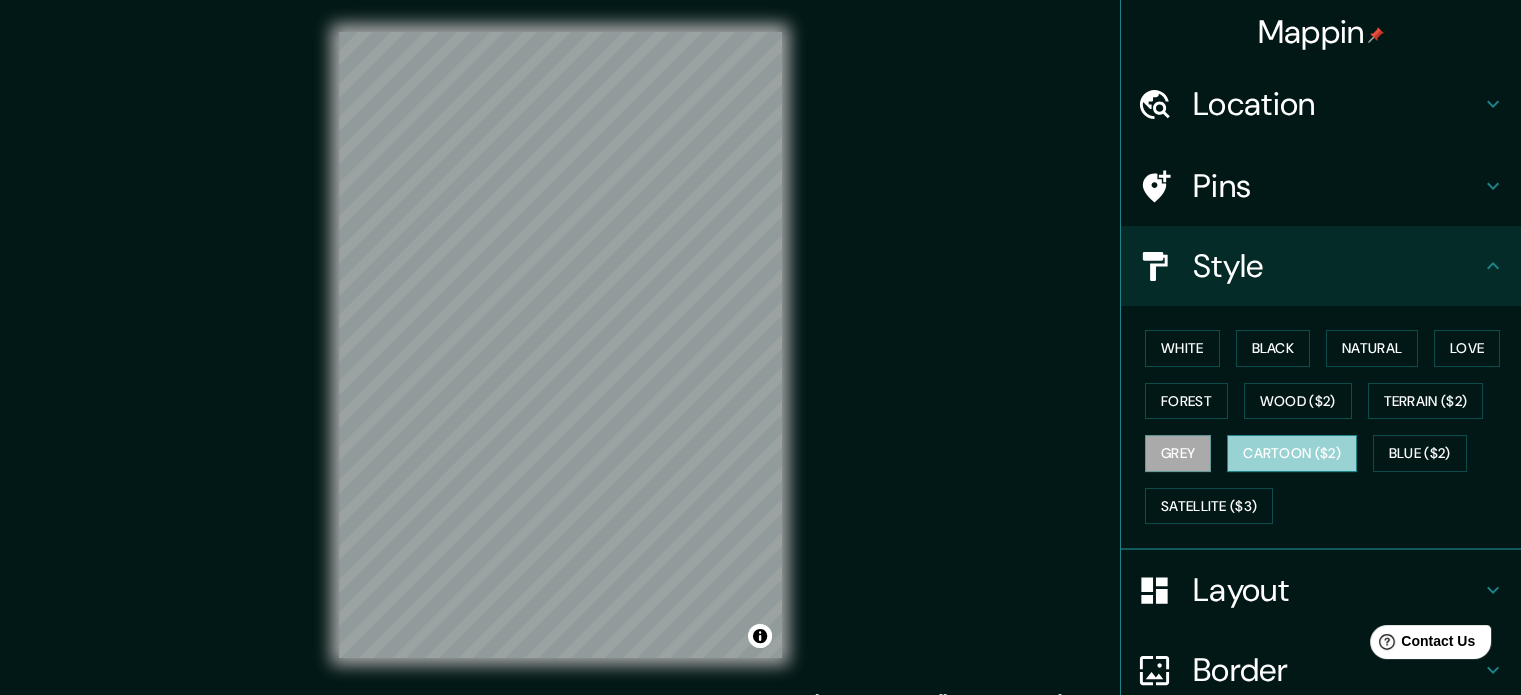 click on "Cartoon ($2)" at bounding box center (1292, 453) 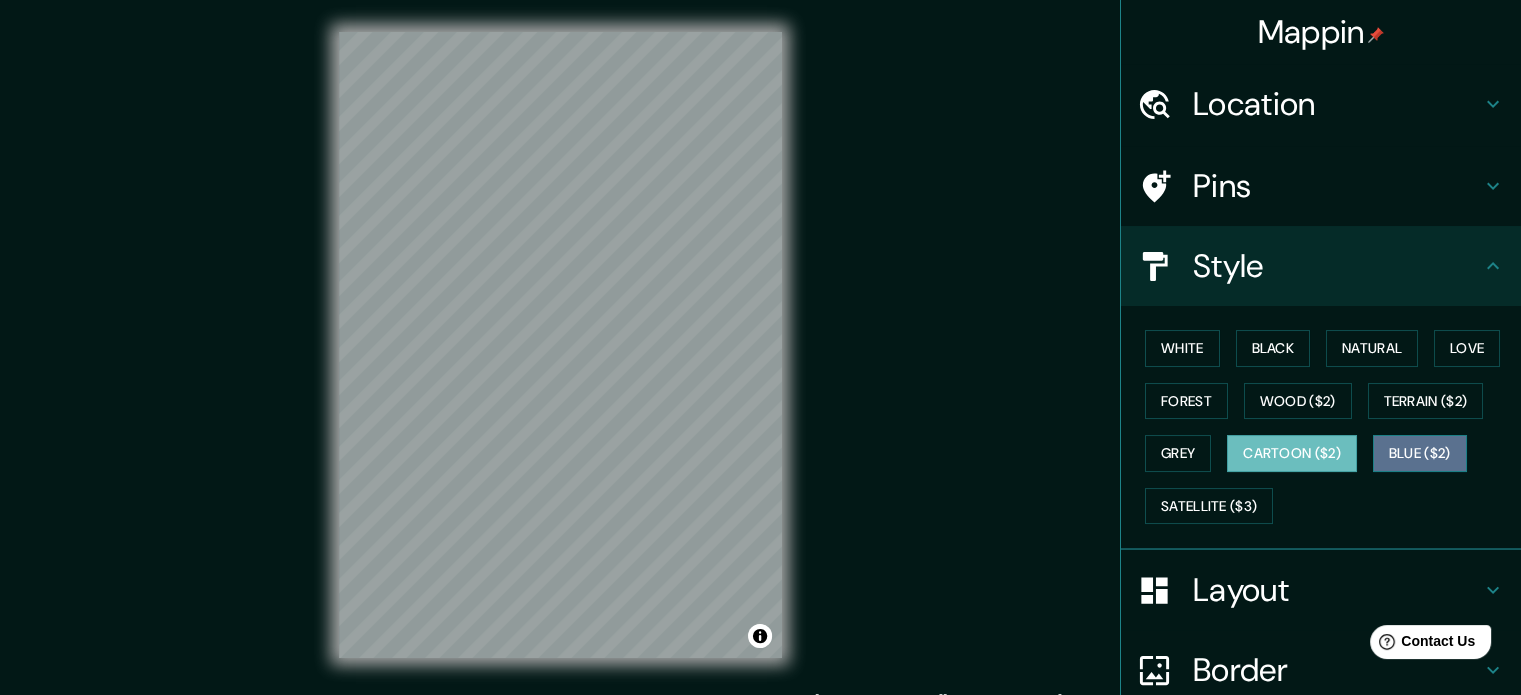 click on "Blue ($2)" at bounding box center (1420, 453) 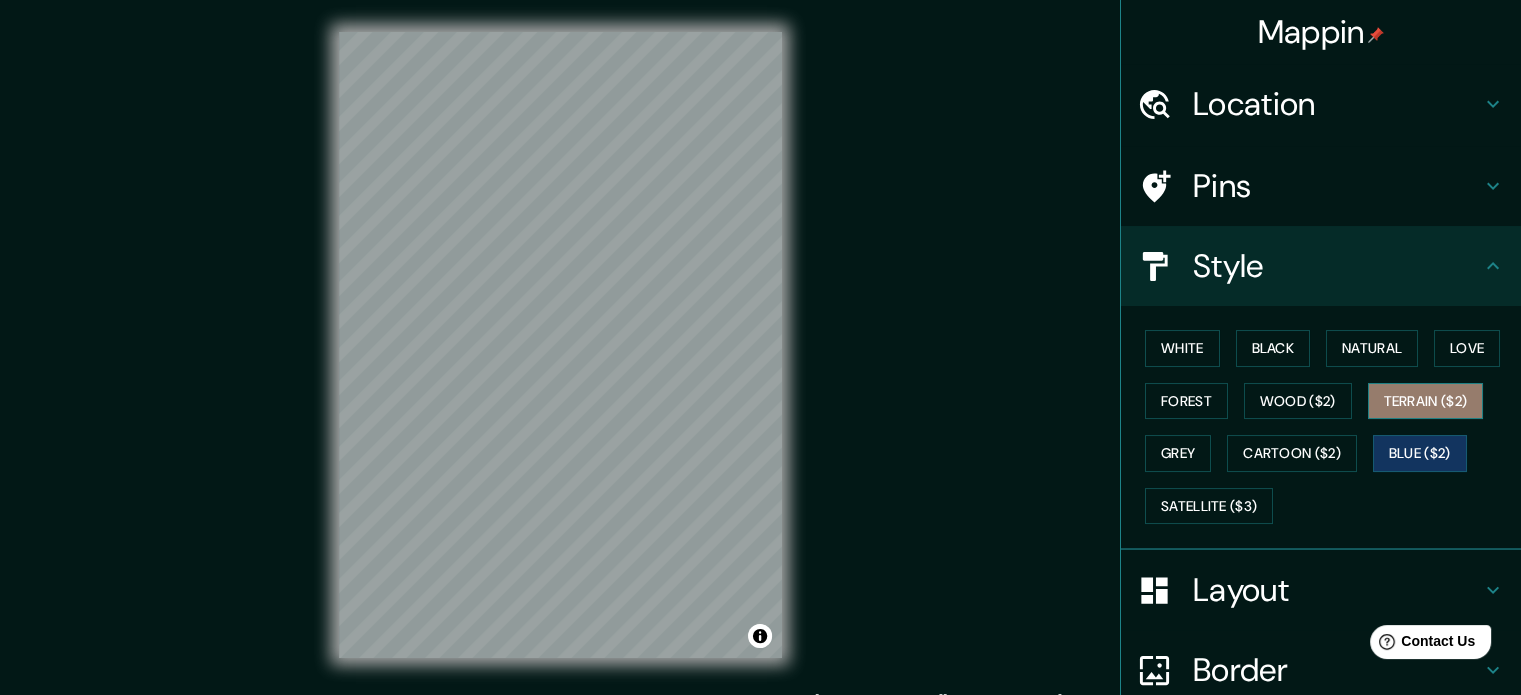 click on "Terrain ($2)" at bounding box center [1426, 401] 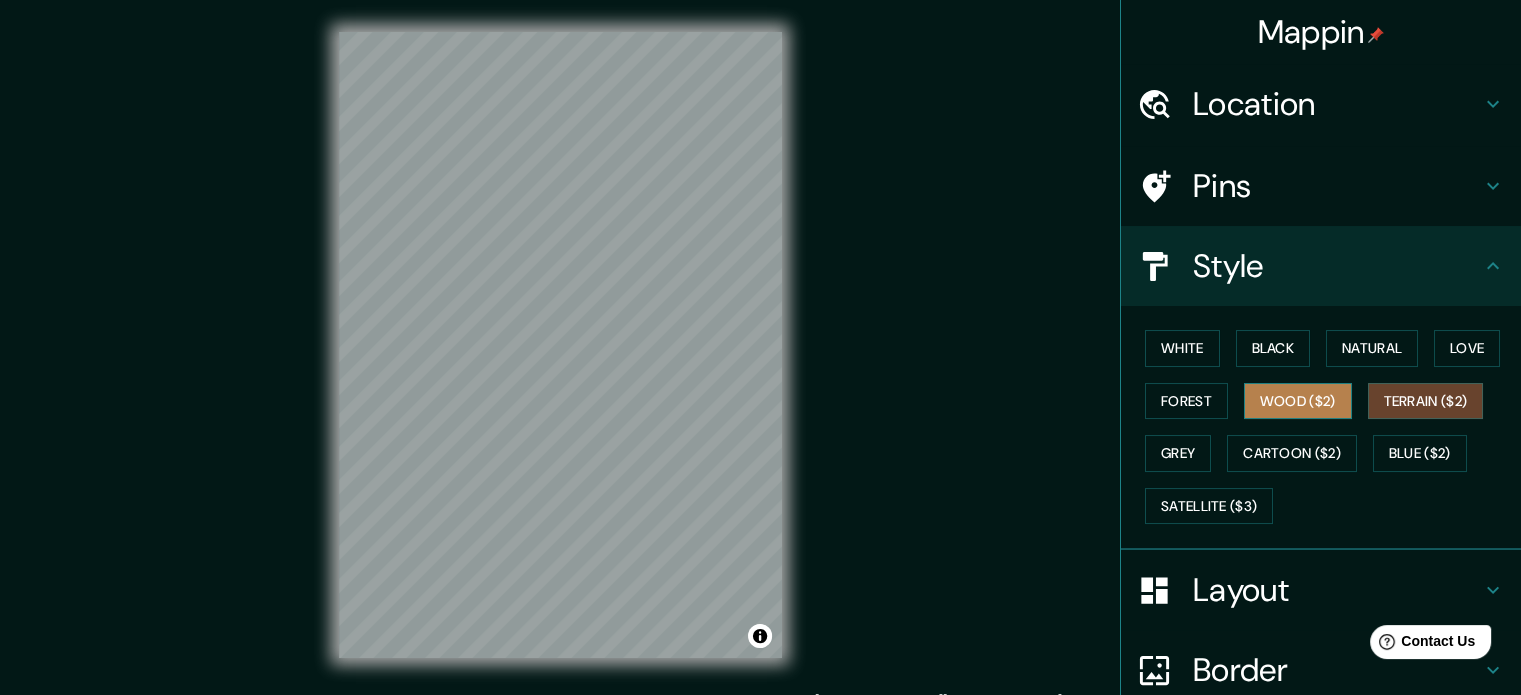 click on "Wood ($2)" at bounding box center [1298, 401] 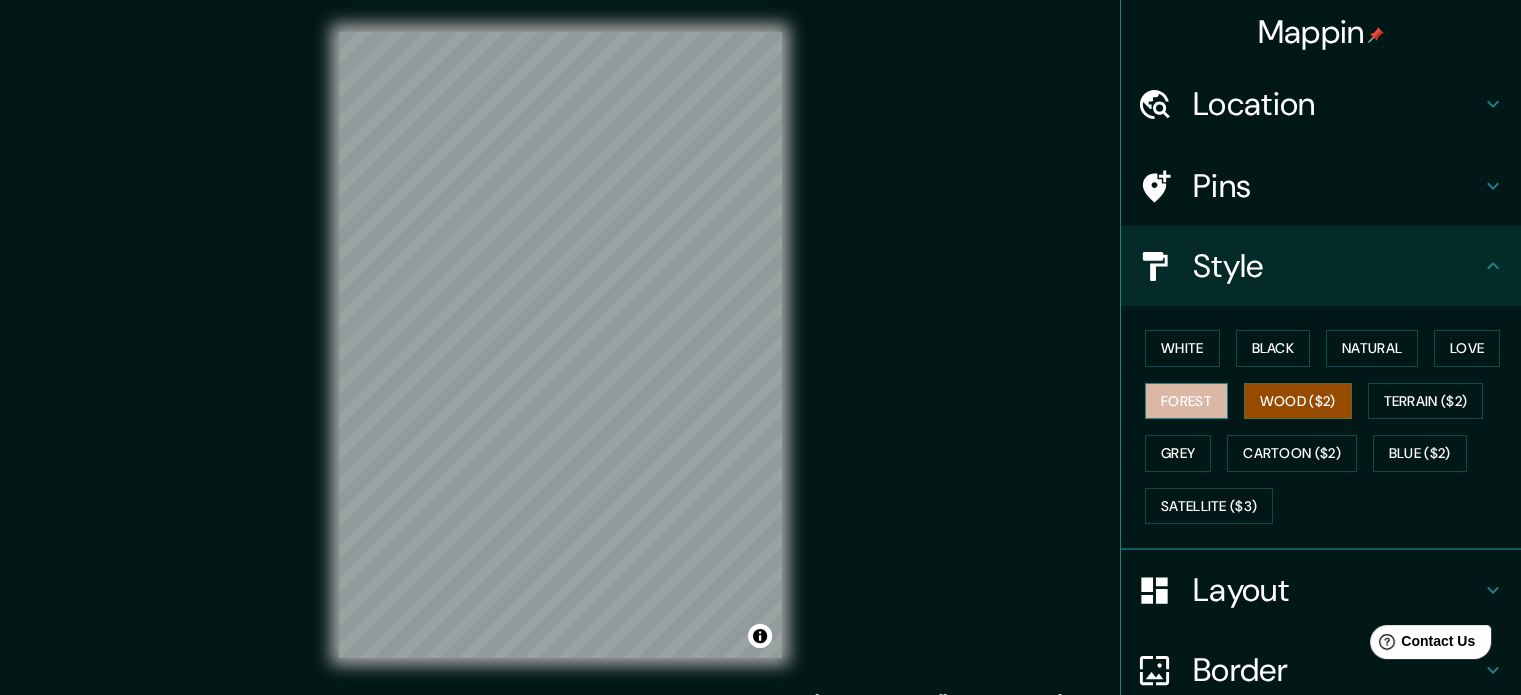 click on "Forest" at bounding box center (1186, 401) 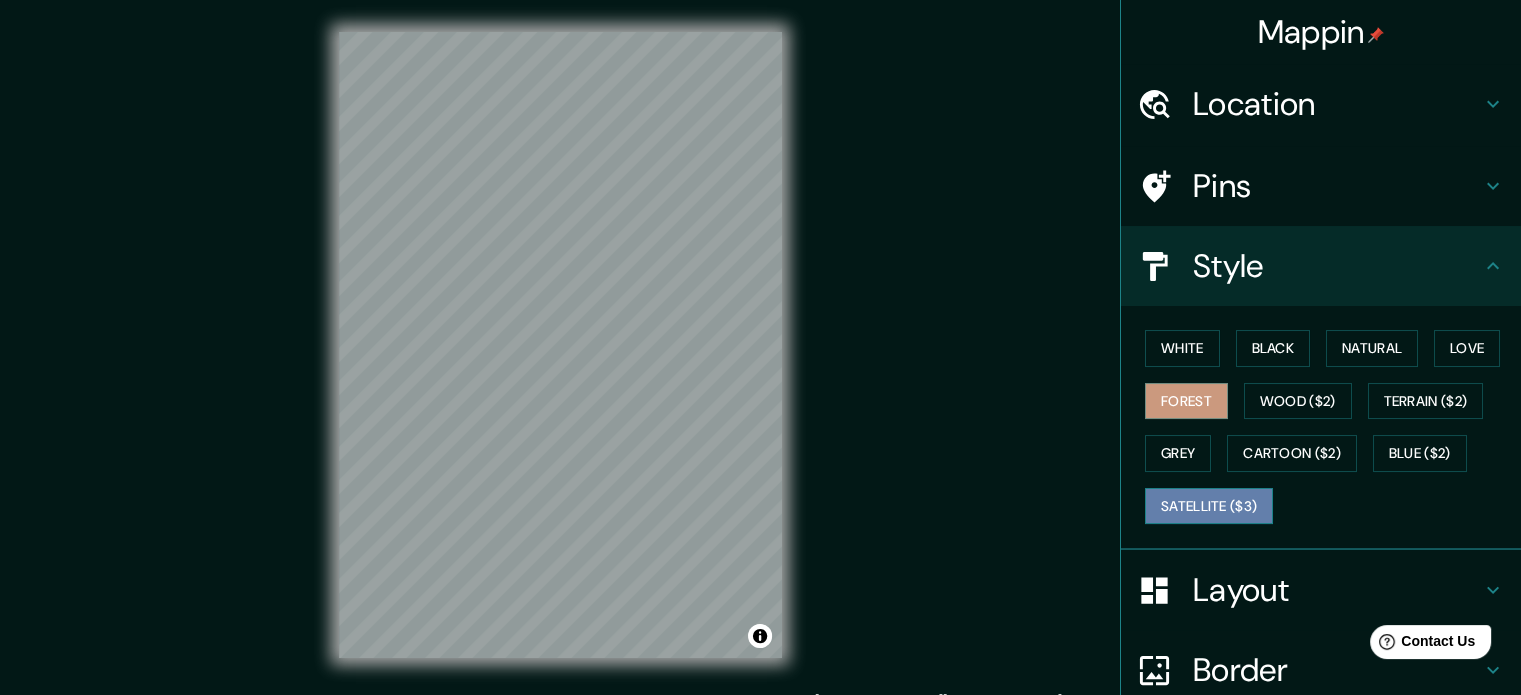 click on "Satellite ($3)" at bounding box center (1209, 506) 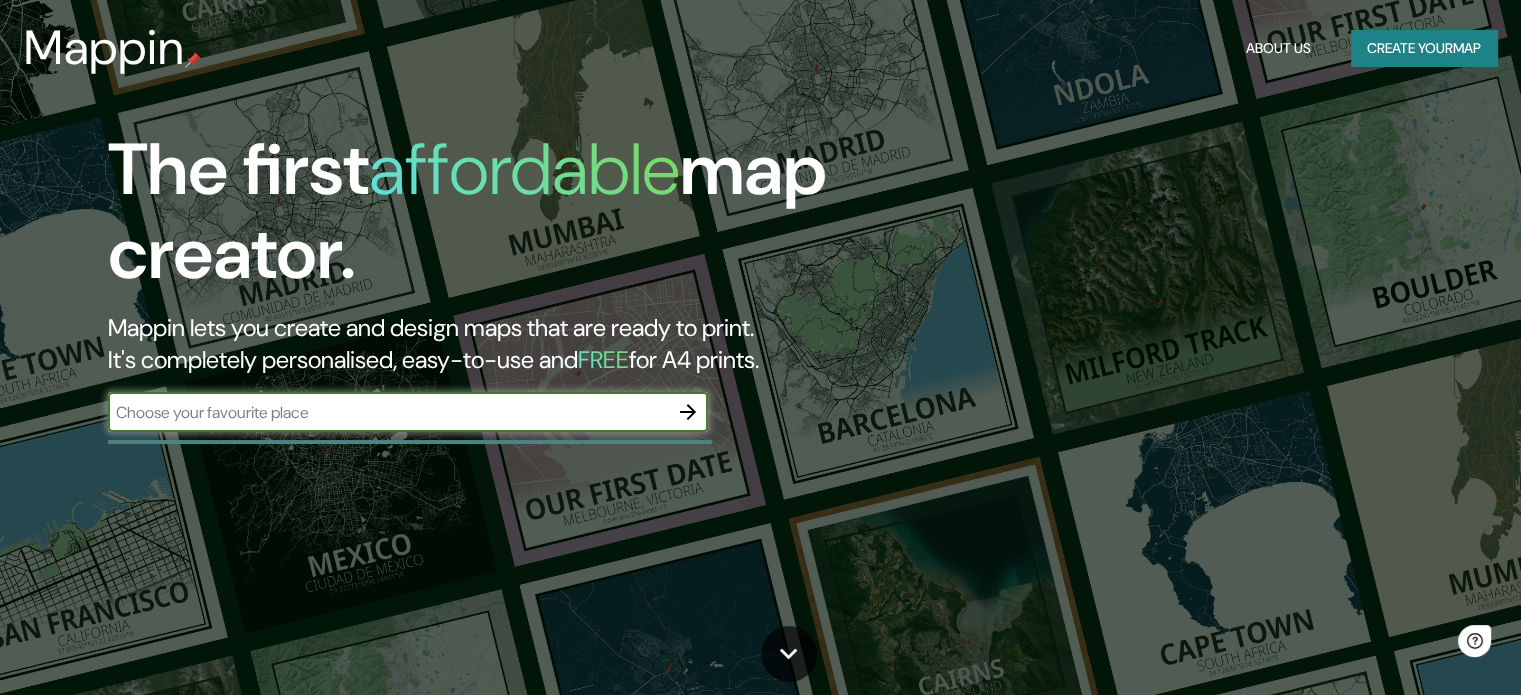 scroll, scrollTop: 0, scrollLeft: 0, axis: both 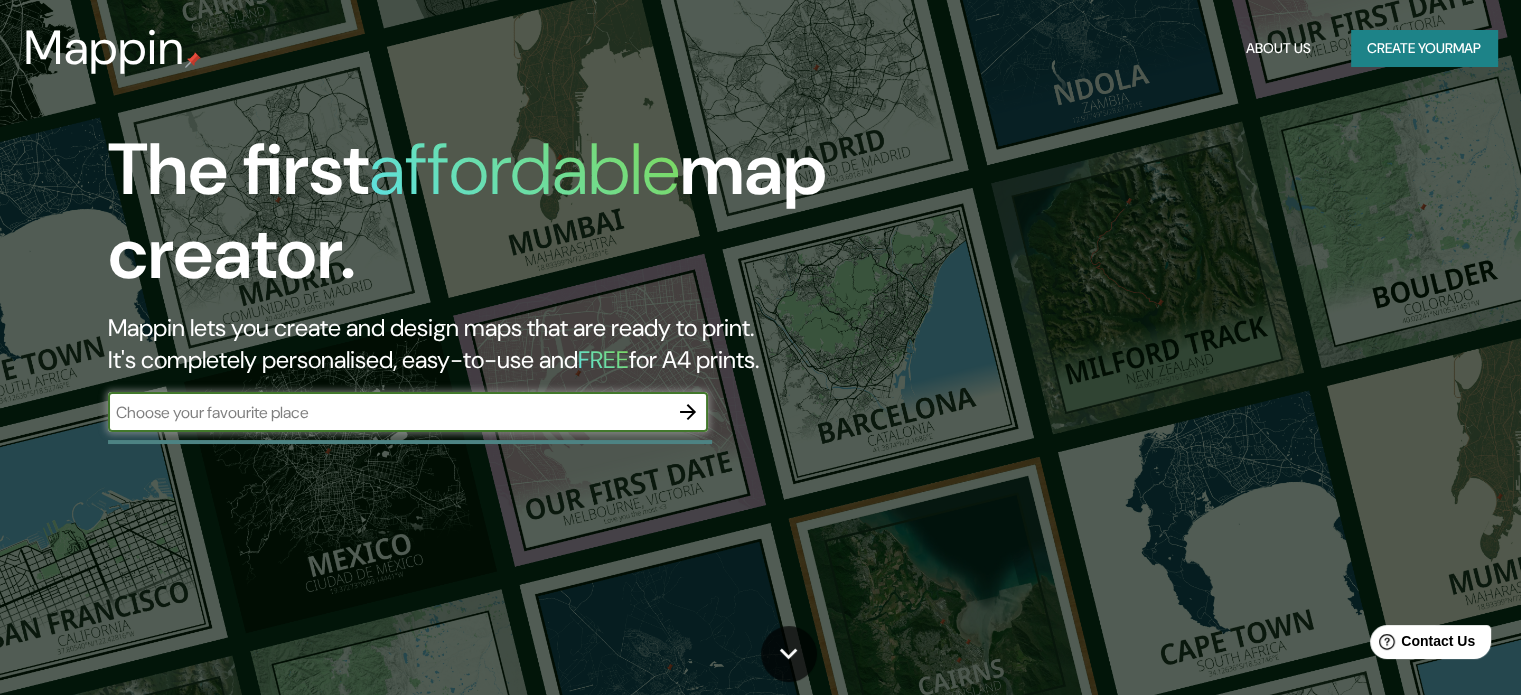 click at bounding box center [388, 412] 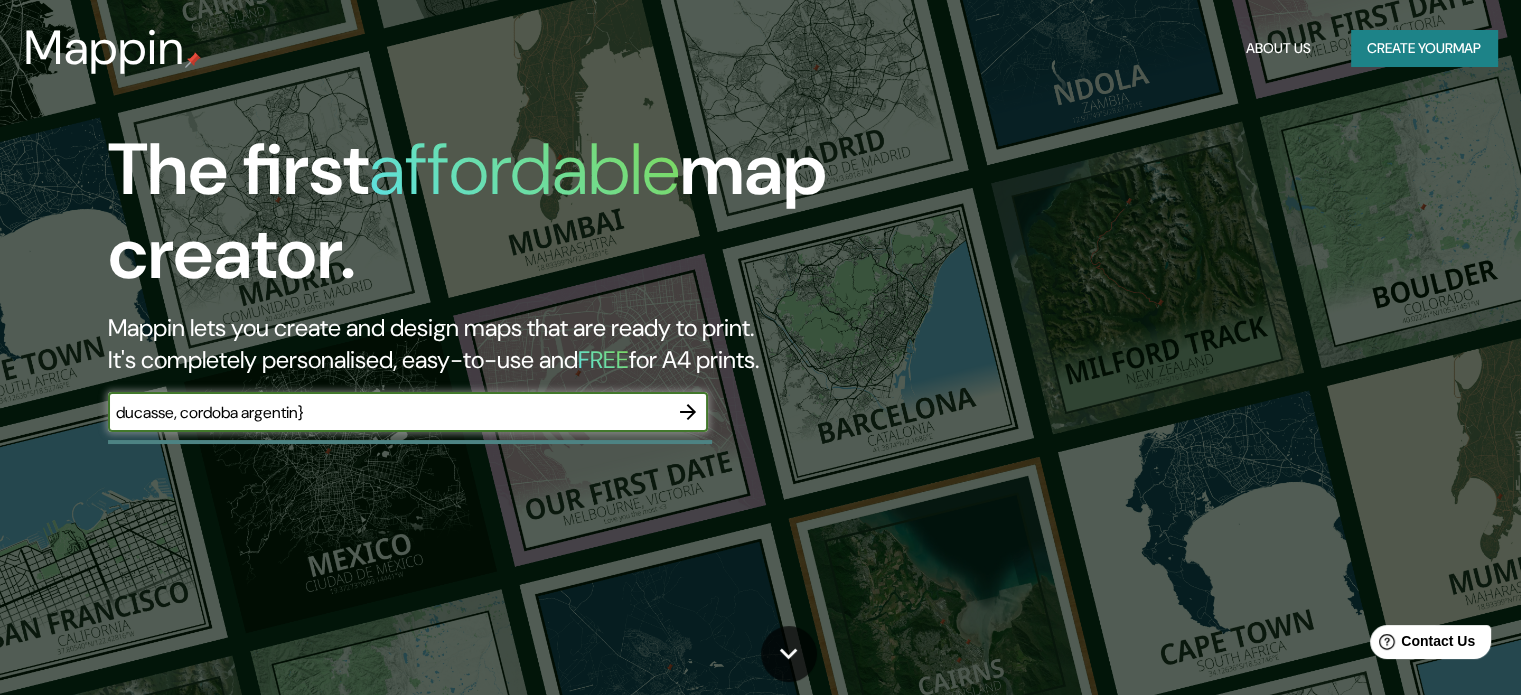 type on "ducasse, cordoba argentin" 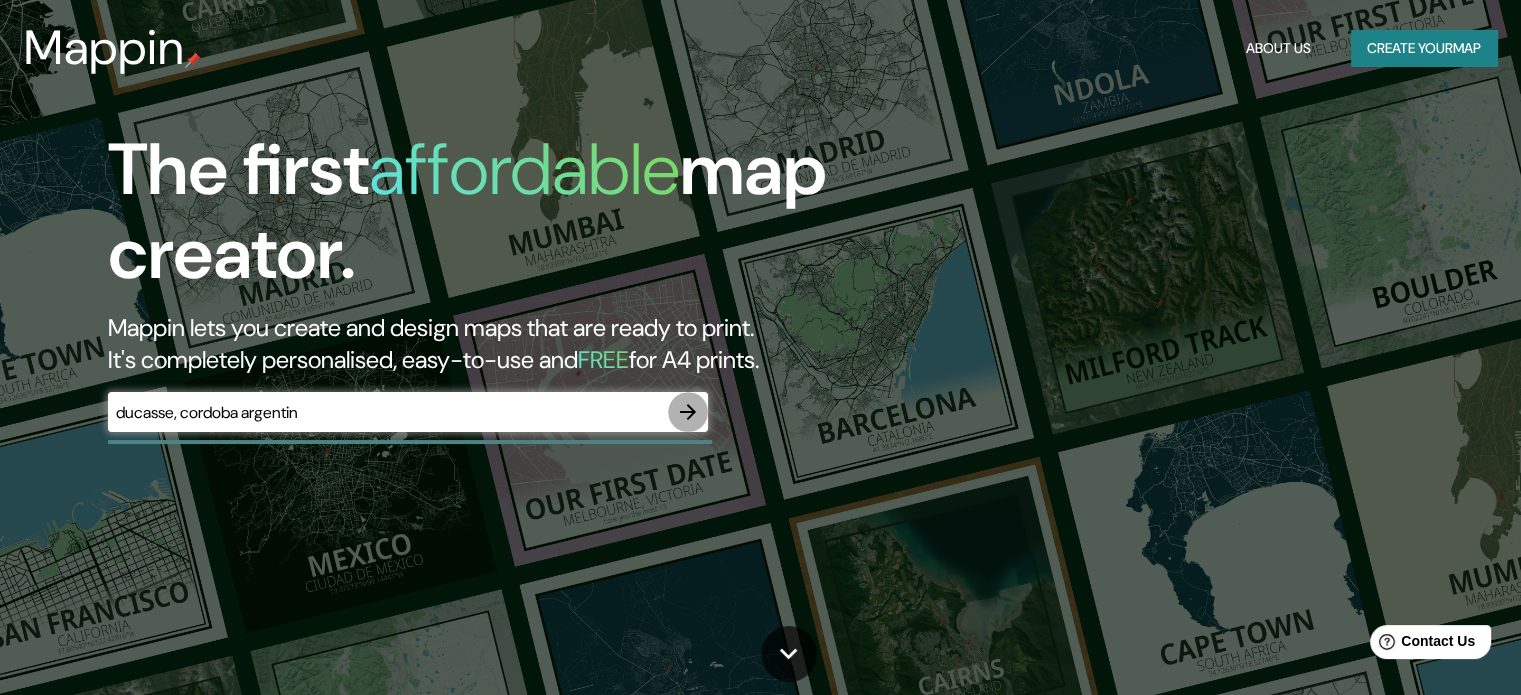 click 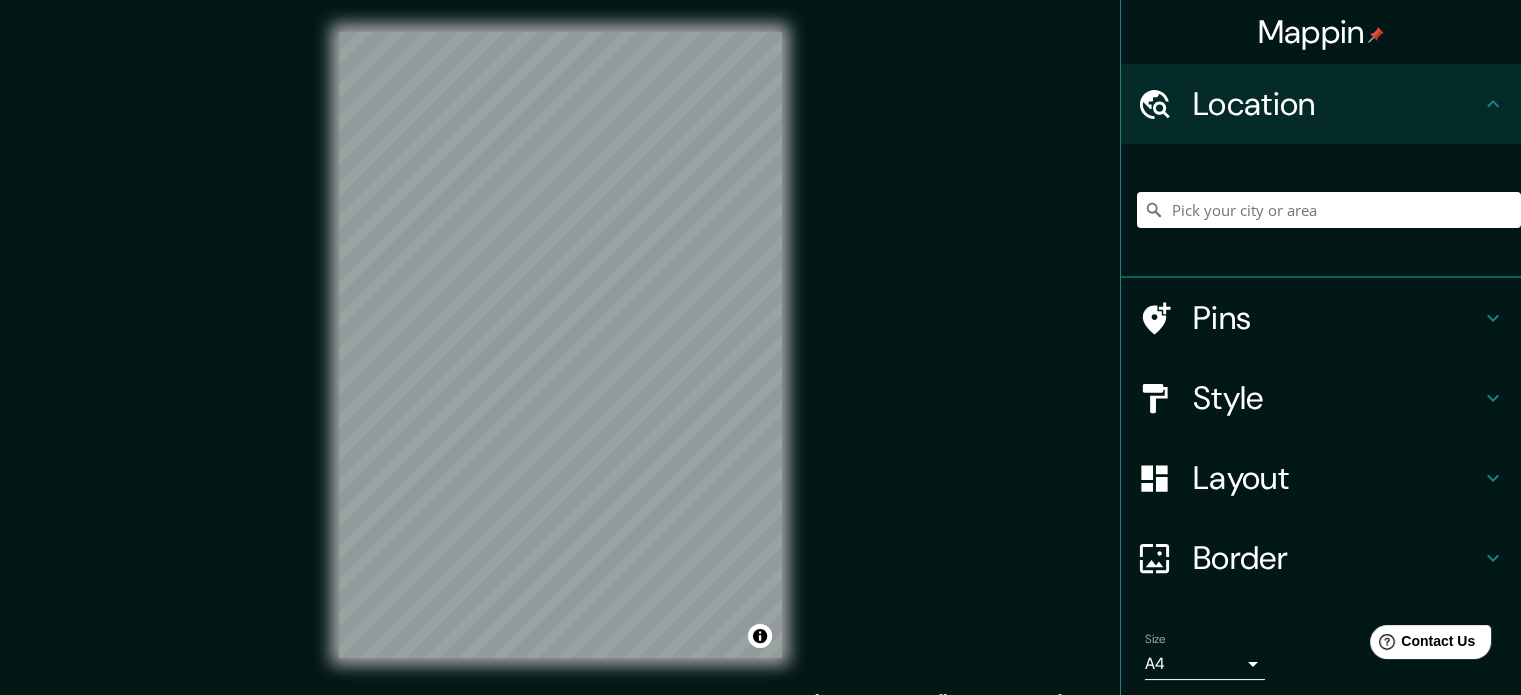 drag, startPoint x: 1290, startPoint y: 229, endPoint x: 1277, endPoint y: 217, distance: 17.691807 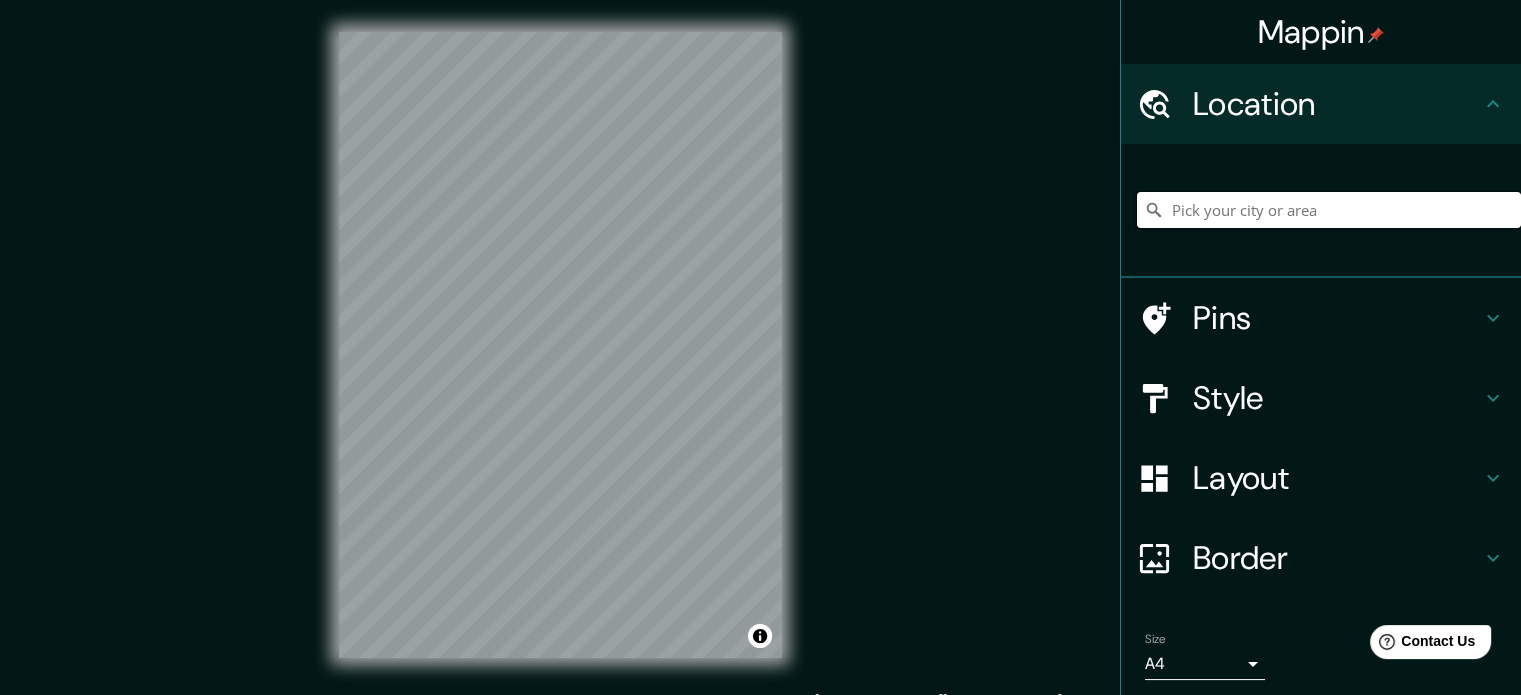 click at bounding box center [1329, 210] 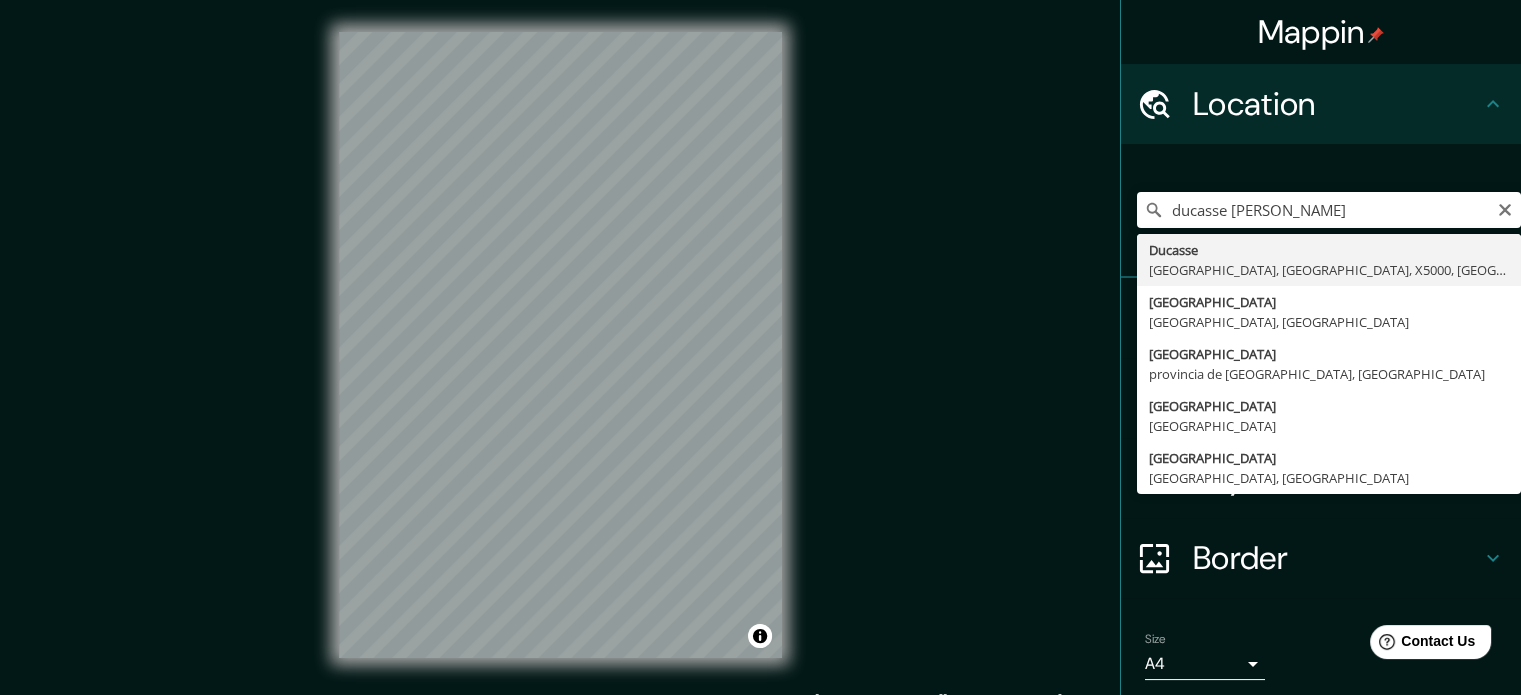 type on "Ducasse, [GEOGRAPHIC_DATA], [GEOGRAPHIC_DATA], [GEOGRAPHIC_DATA], [GEOGRAPHIC_DATA]" 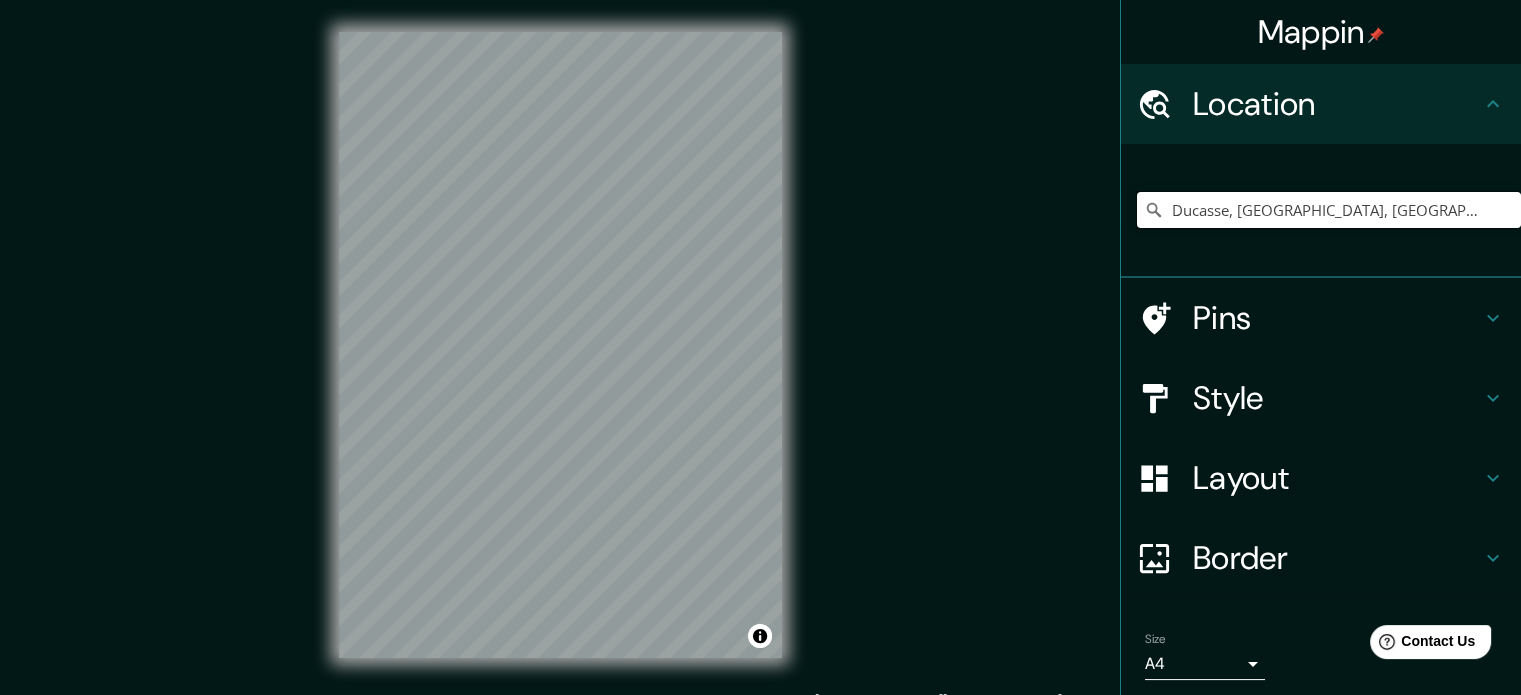scroll, scrollTop: 0, scrollLeft: 0, axis: both 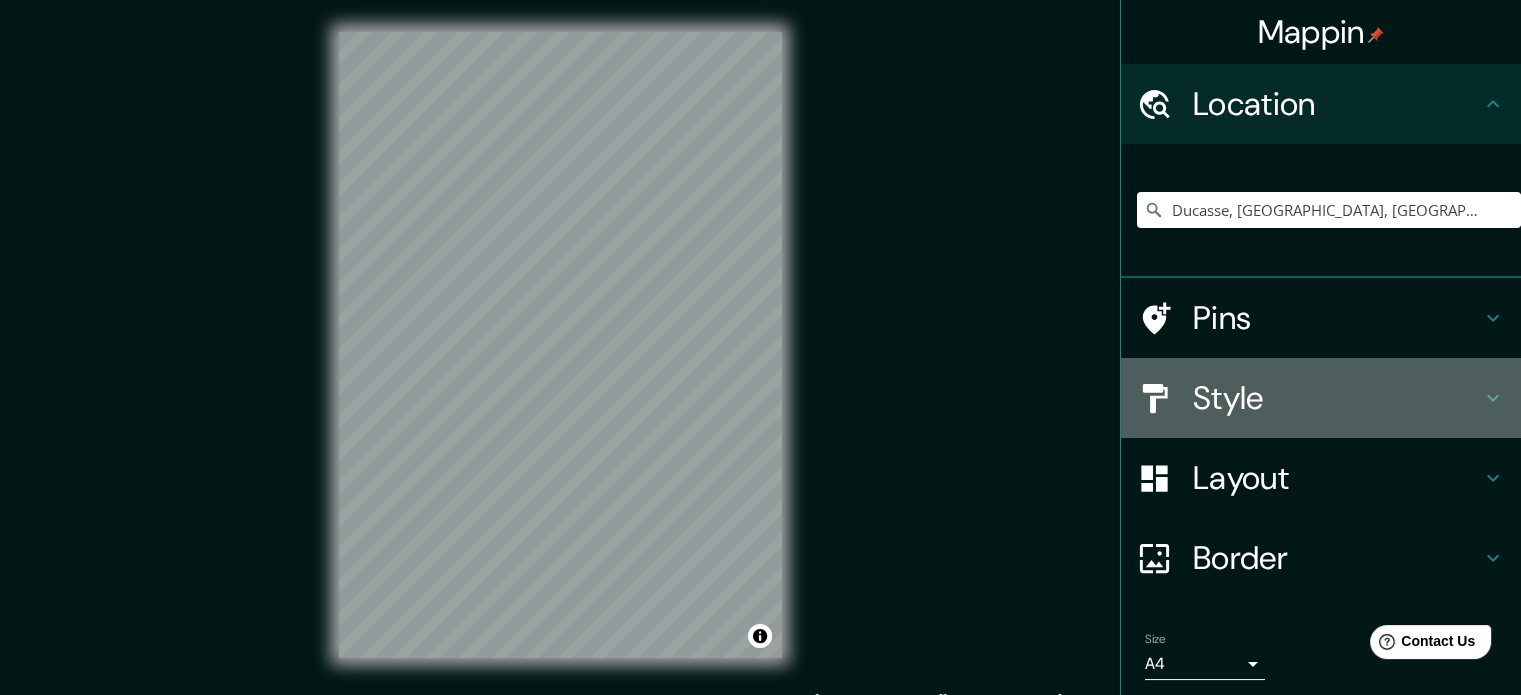 click on "Style" at bounding box center (1321, 398) 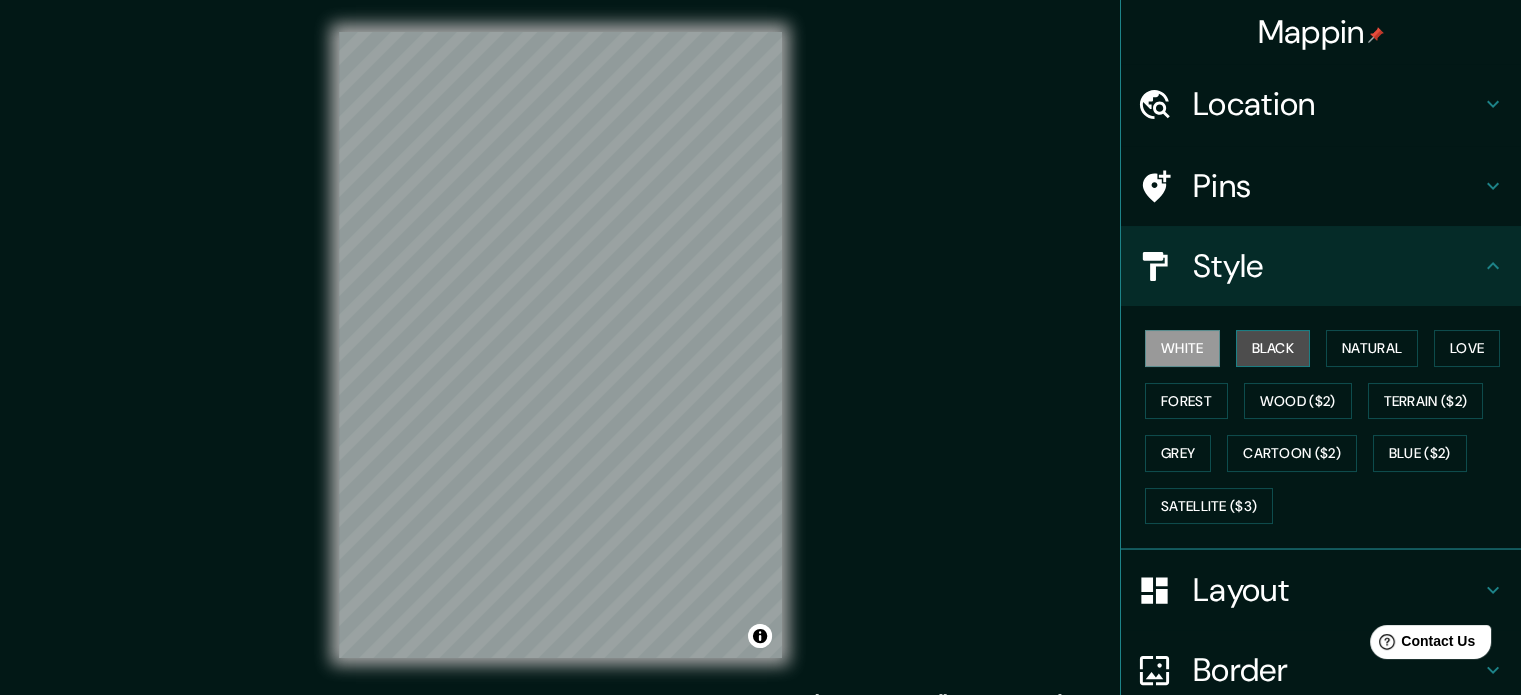 click on "Black" at bounding box center [1273, 348] 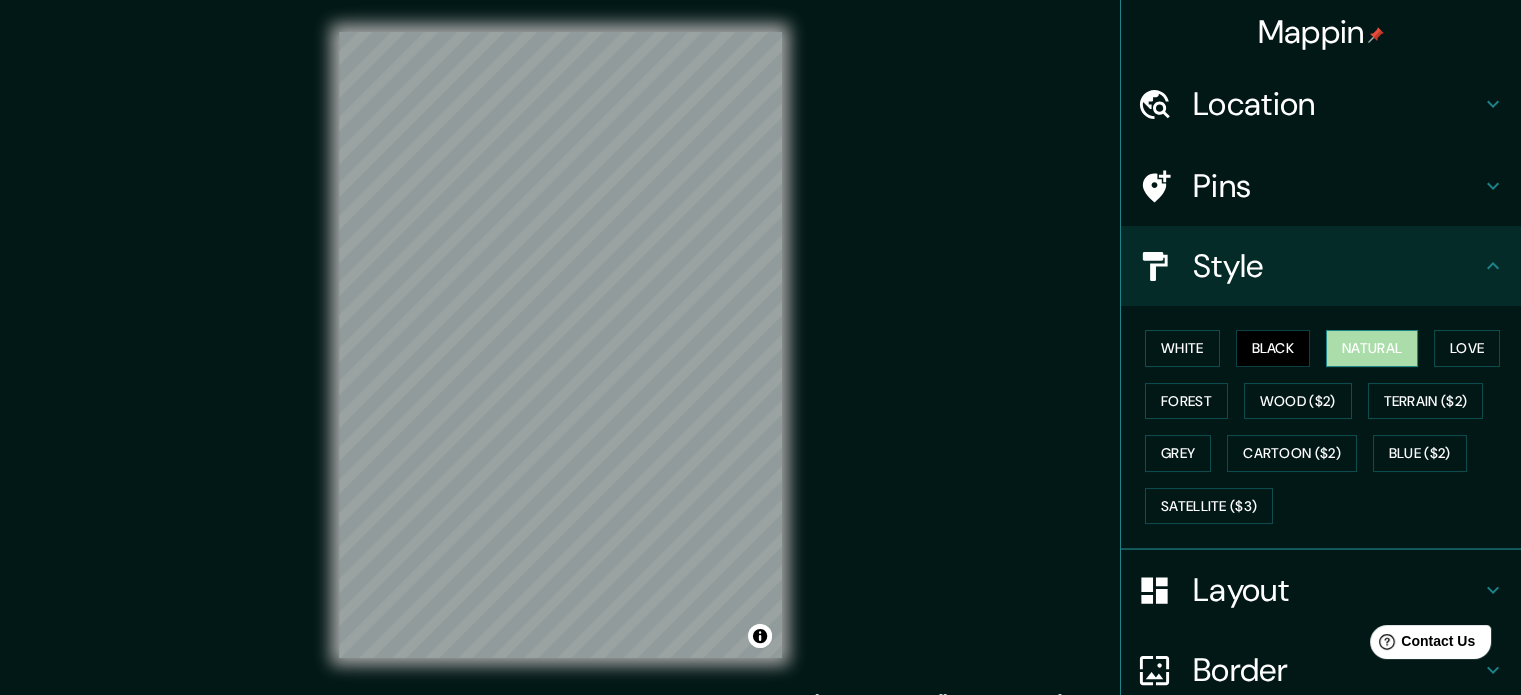 click on "Natural" at bounding box center [1372, 348] 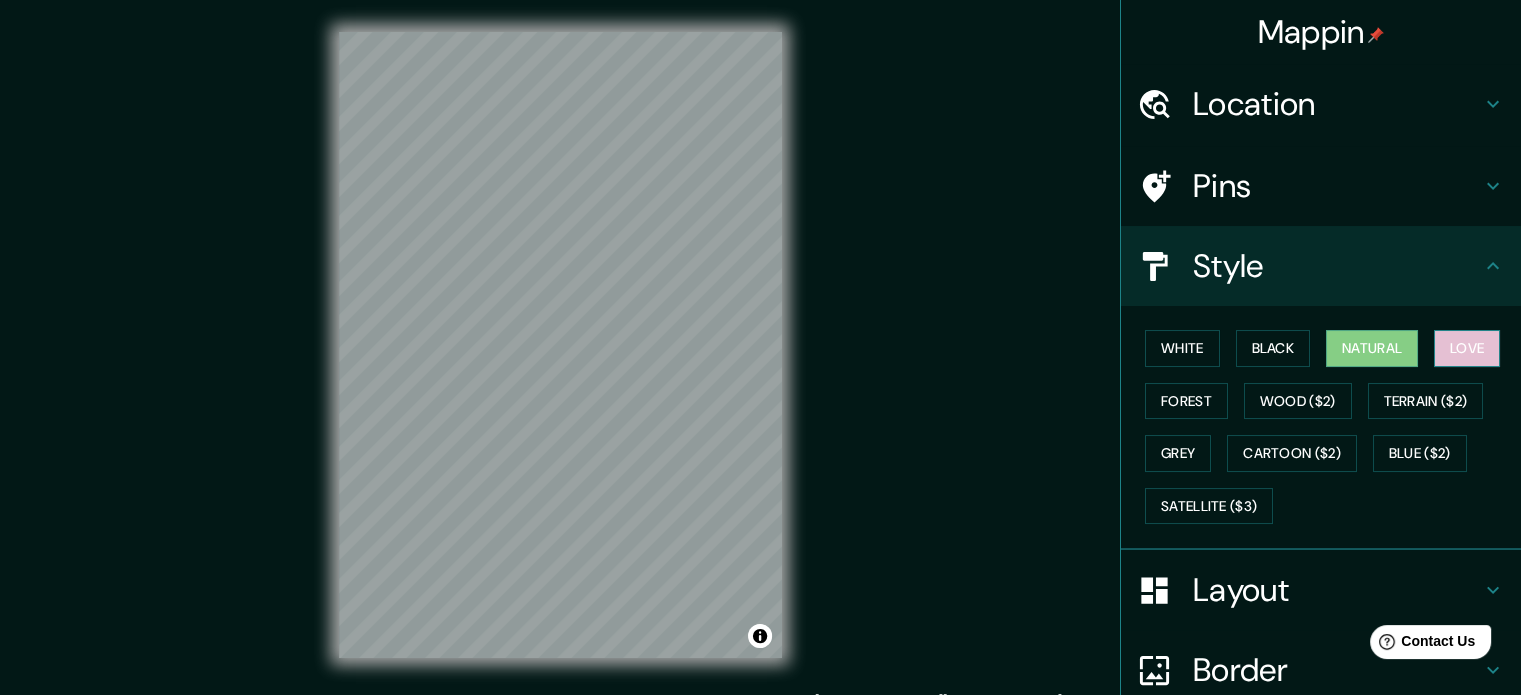 click on "Love" at bounding box center (1467, 348) 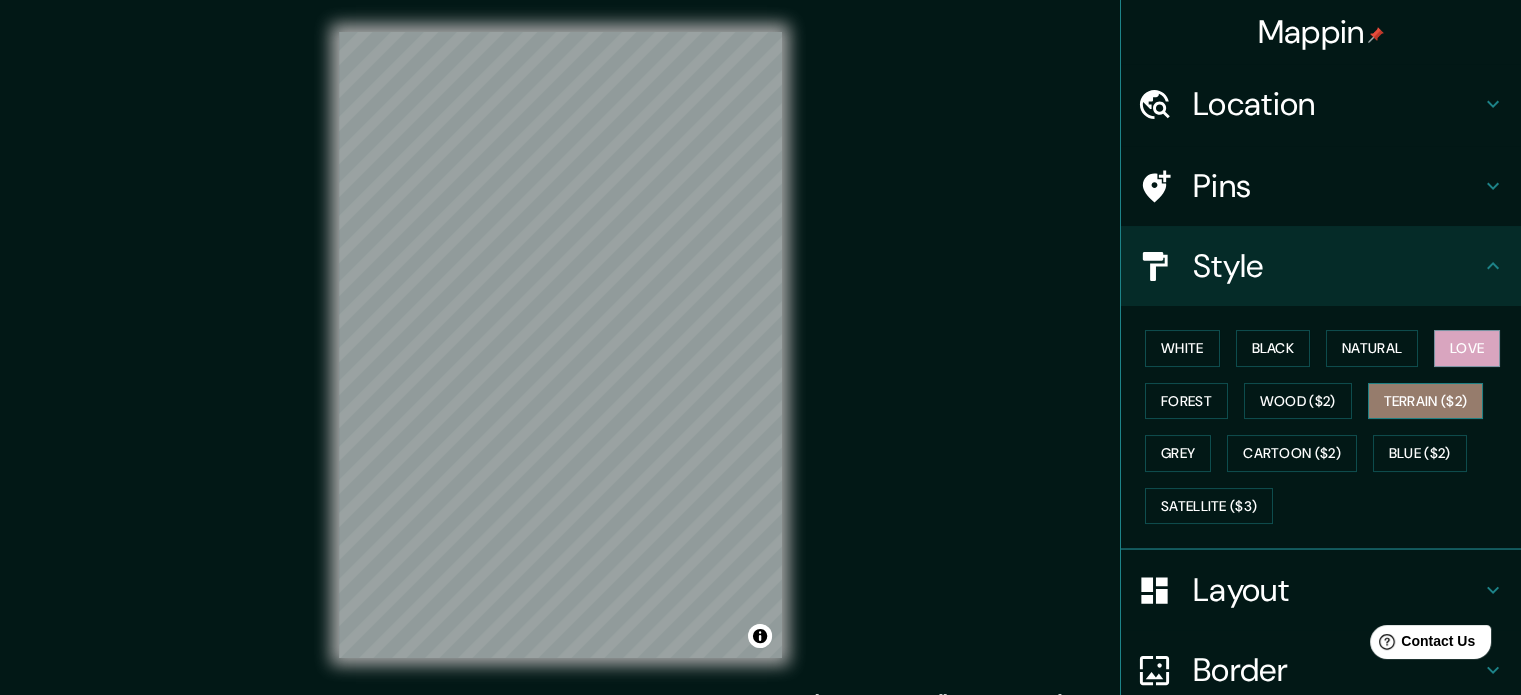 click on "Terrain ($2)" at bounding box center [1426, 401] 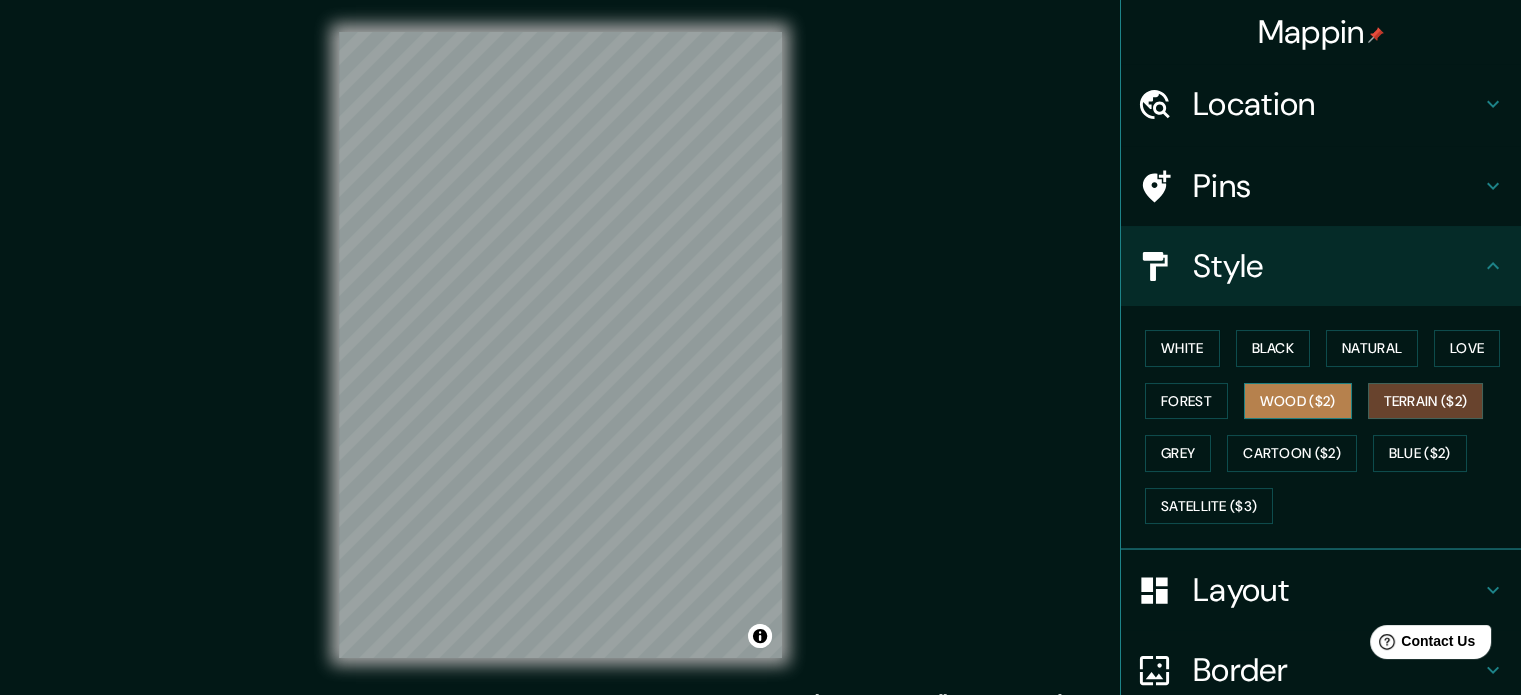 click on "Wood ($2)" at bounding box center [1298, 401] 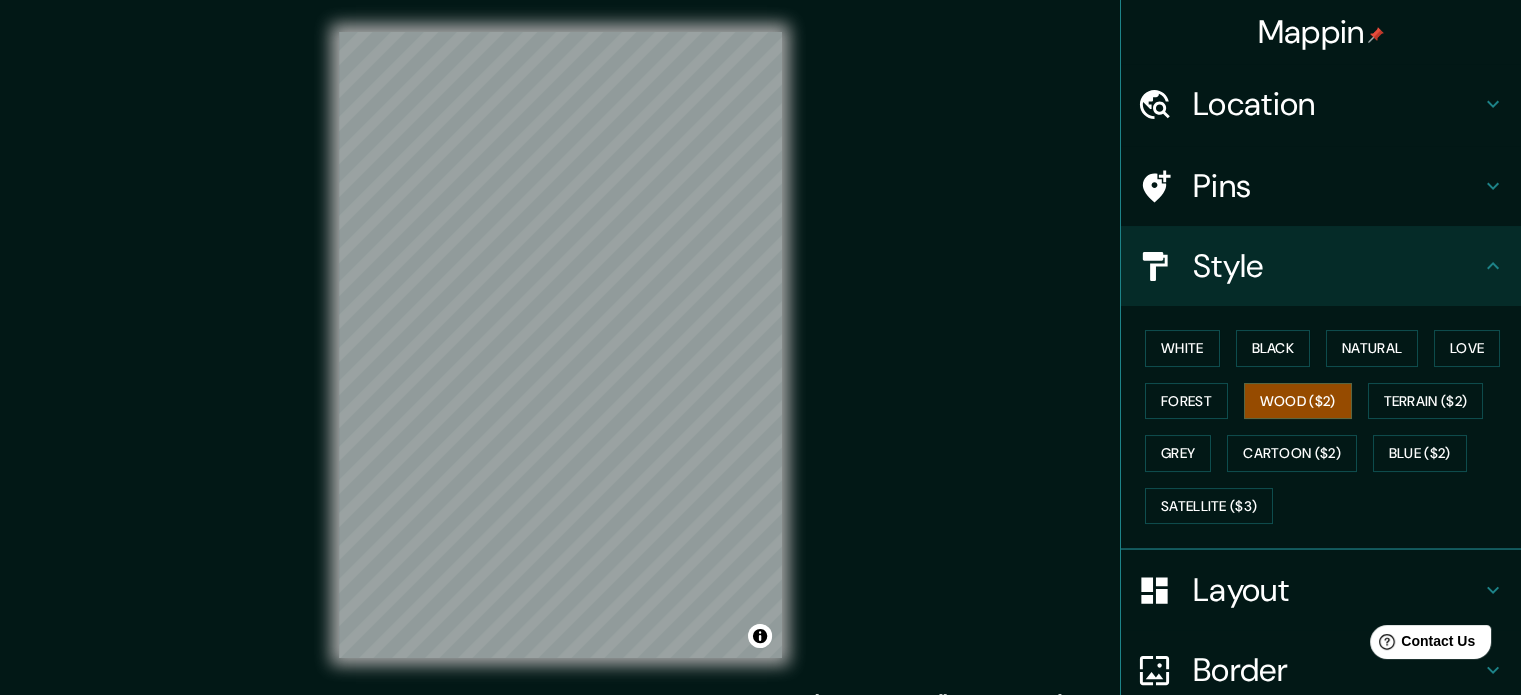 click on "Mappin Location Ducasse, [GEOGRAPHIC_DATA], [GEOGRAPHIC_DATA], X5000, [GEOGRAPHIC_DATA] Pins Style White Black Natural Love Forest Wood ($2) Terrain ($2) Grey Cartoon ($2) Blue ($2) Satellite ($3) Layout Border Choose a border.  Hint : you can make layers of the frame opaque to create some cool effects. None Simple Transparent Fancy Size A4 single Create your map © Mapbox   © OpenStreetMap   Improve this map Any problems, suggestions, or concerns please email    [EMAIL_ADDRESS][DOMAIN_NAME] . . ." at bounding box center [760, 361] 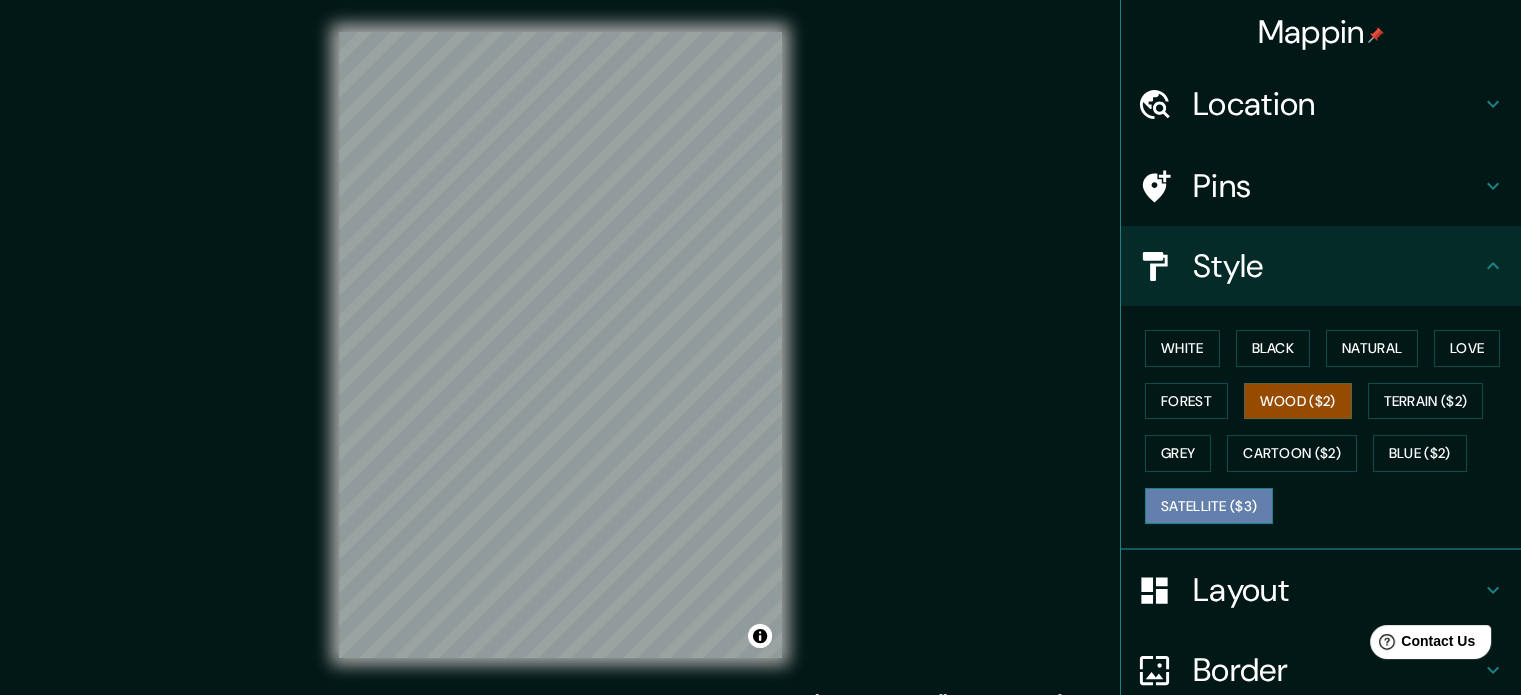 click on "Satellite ($3)" at bounding box center [1209, 506] 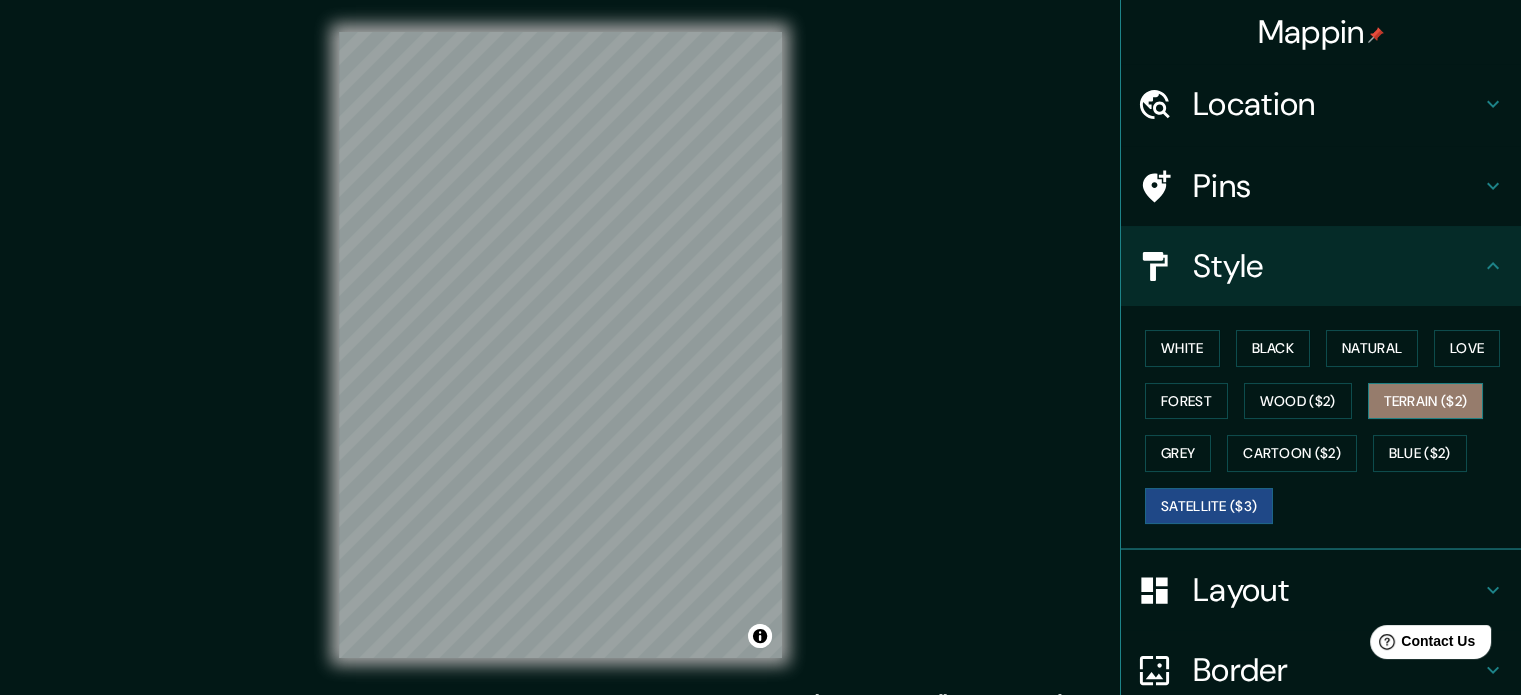 click on "Terrain ($2)" at bounding box center (1426, 401) 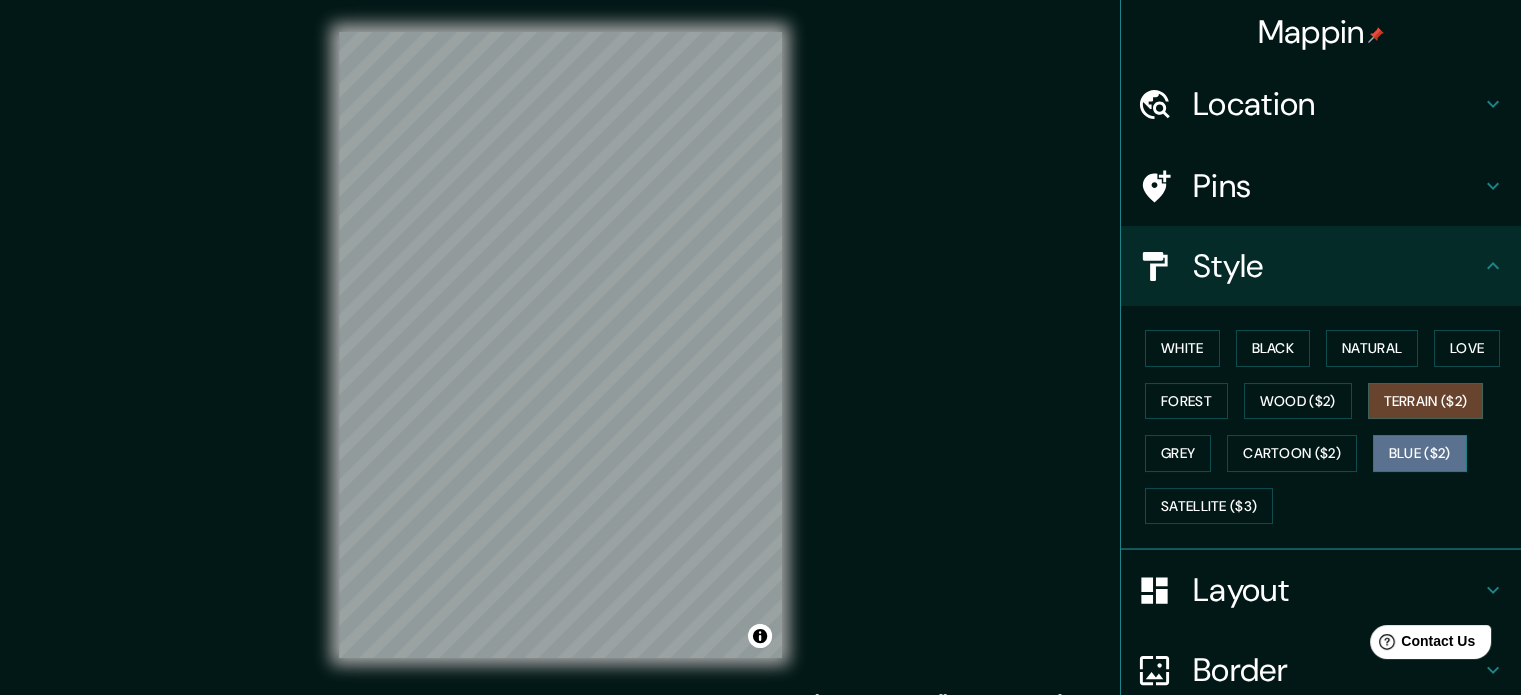 click on "Blue ($2)" at bounding box center [1420, 453] 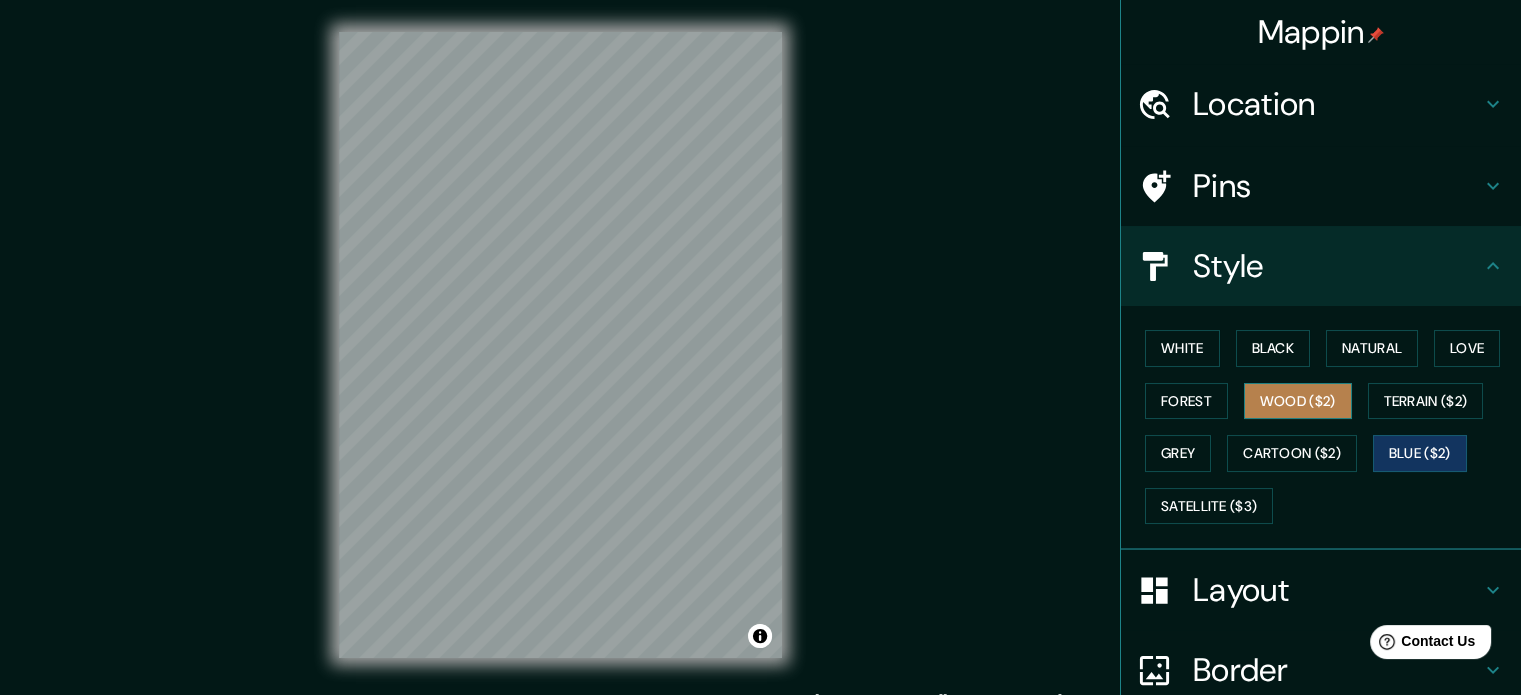 click on "Wood ($2)" at bounding box center [1298, 401] 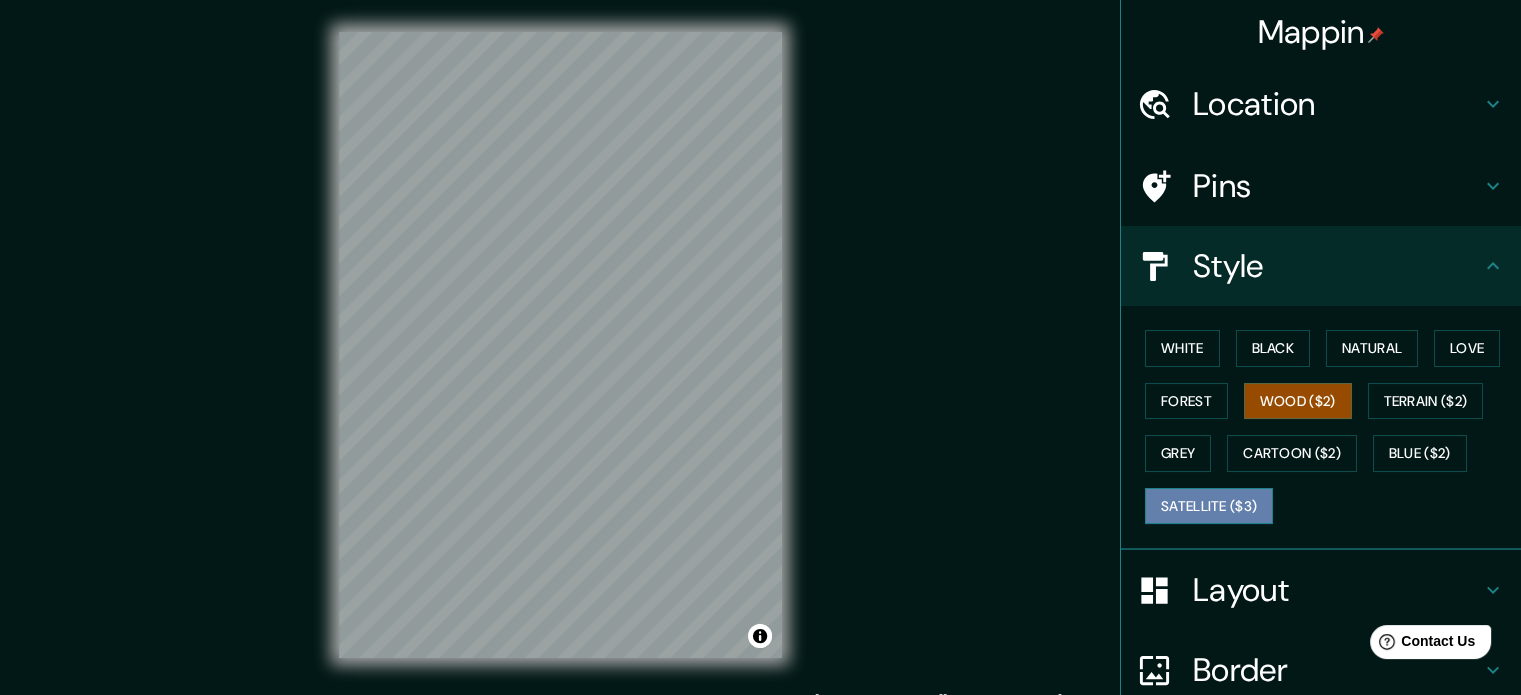 click on "Satellite ($3)" at bounding box center (1209, 506) 